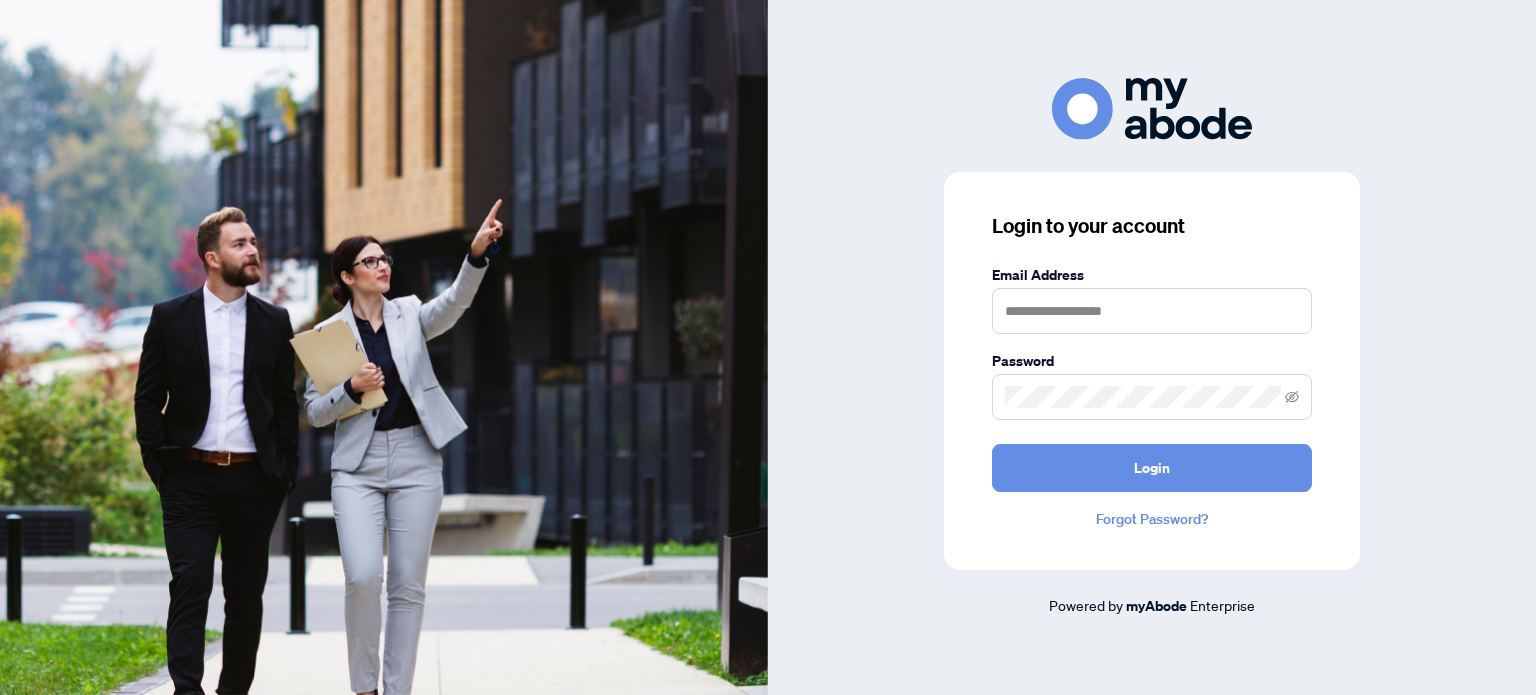 scroll, scrollTop: 0, scrollLeft: 0, axis: both 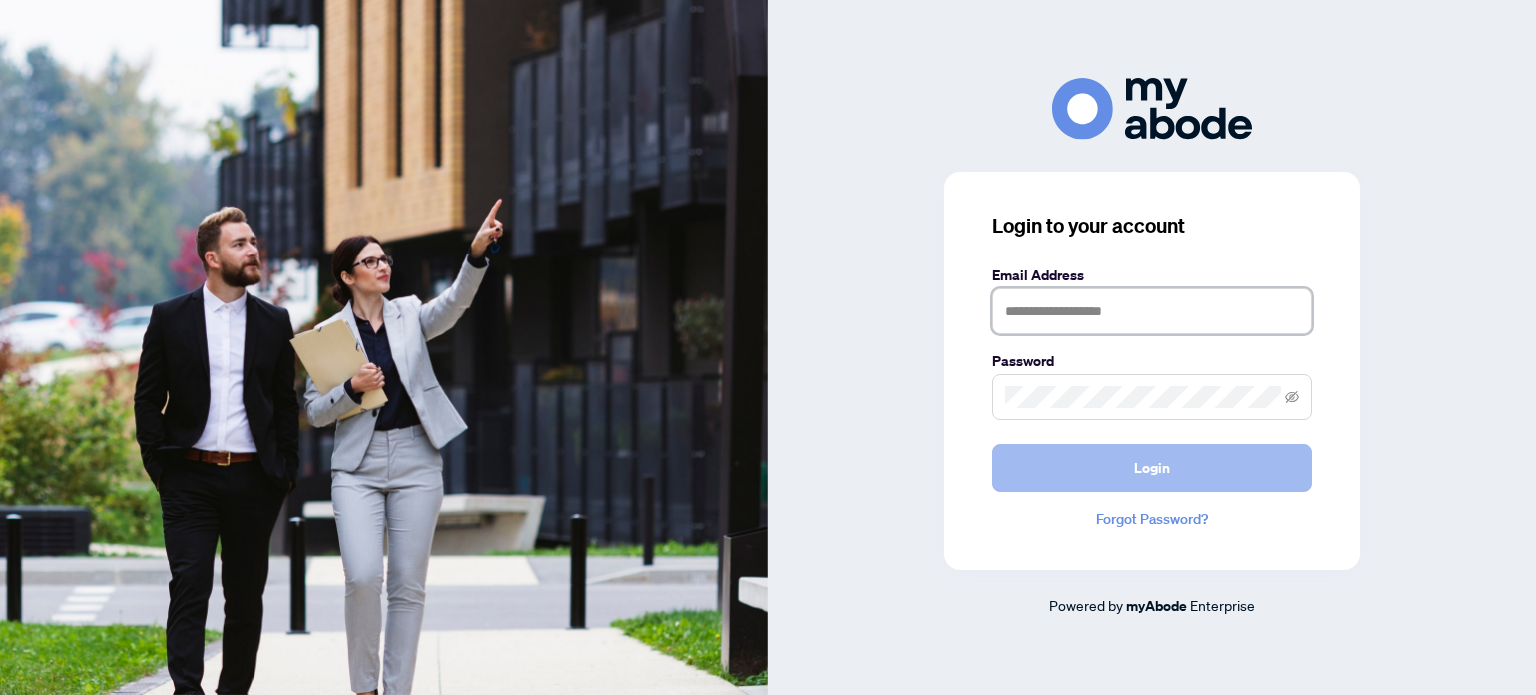 type on "**********" 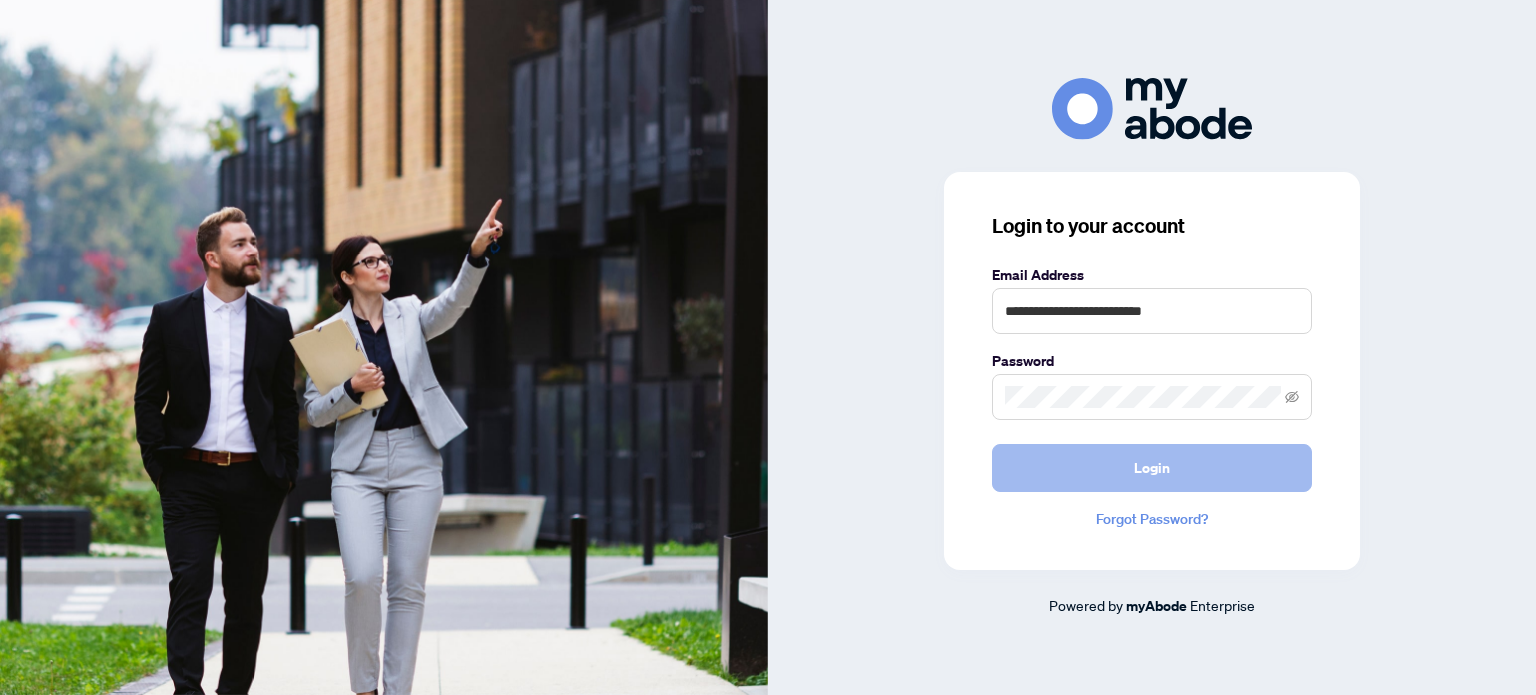 click on "Login" at bounding box center [1152, 468] 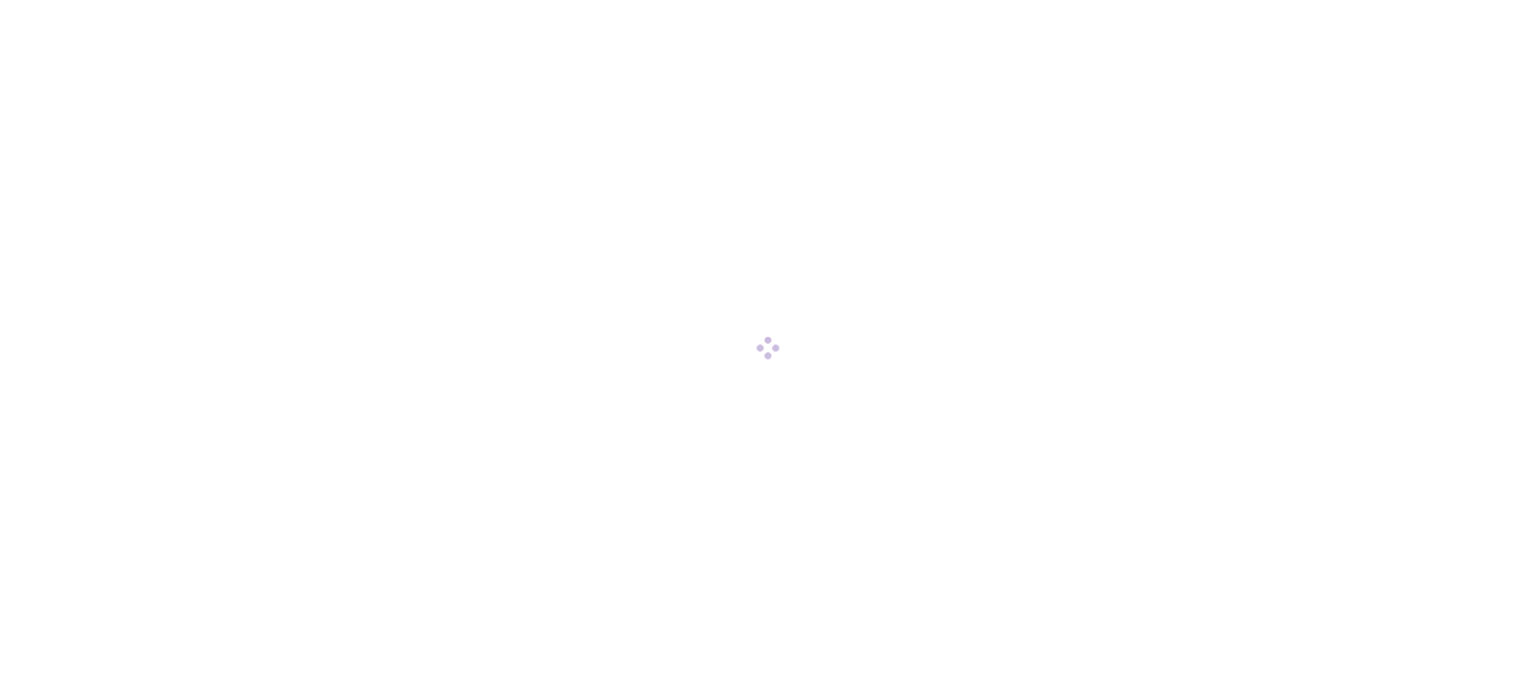 scroll, scrollTop: 0, scrollLeft: 0, axis: both 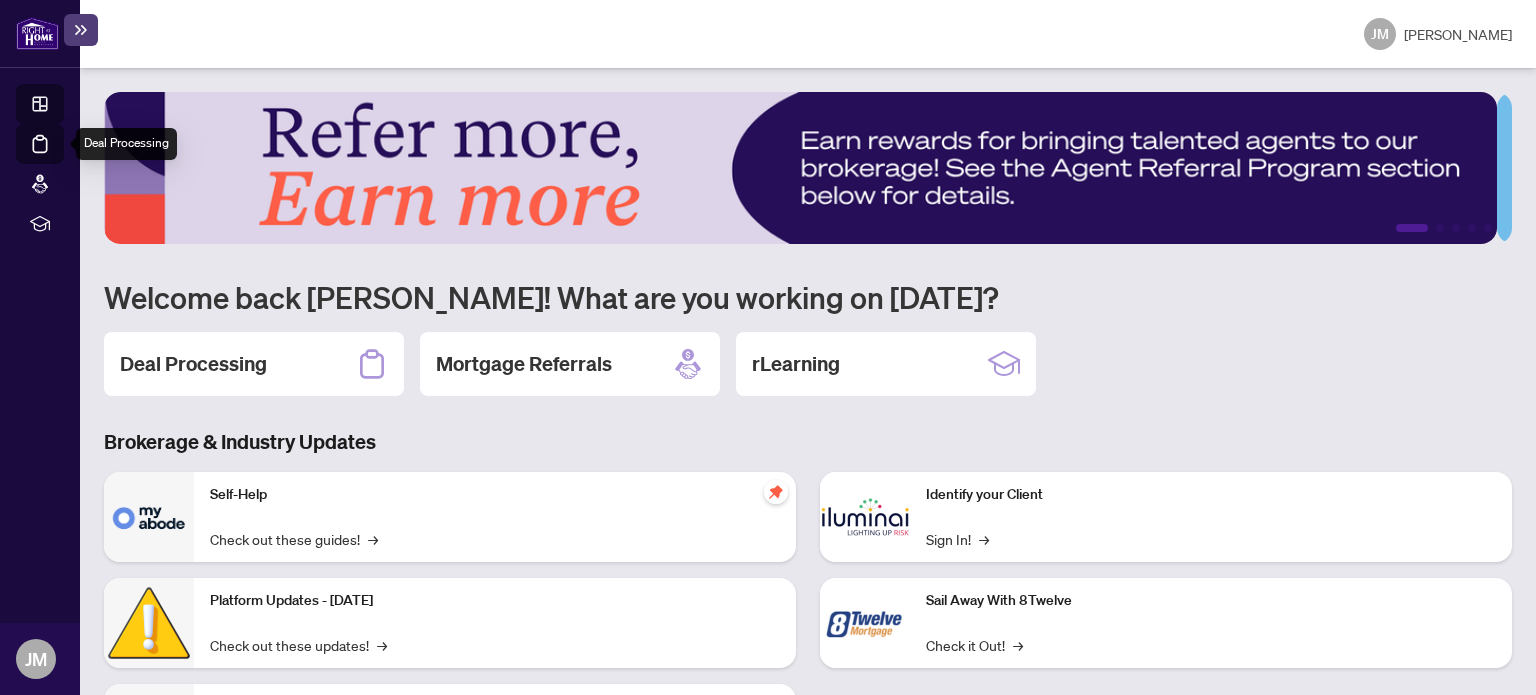click on "Deal Processing" at bounding box center (63, 158) 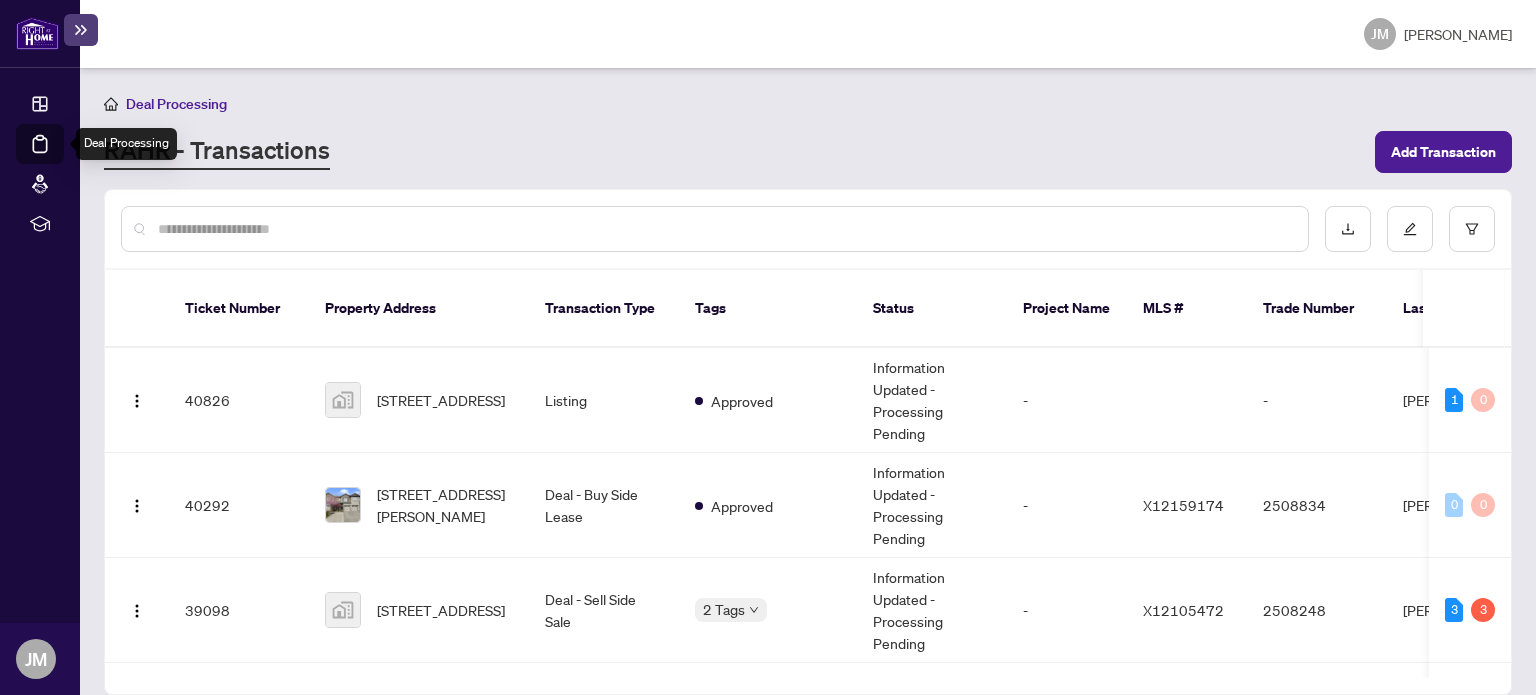click on "Deal Processing" at bounding box center (63, 158) 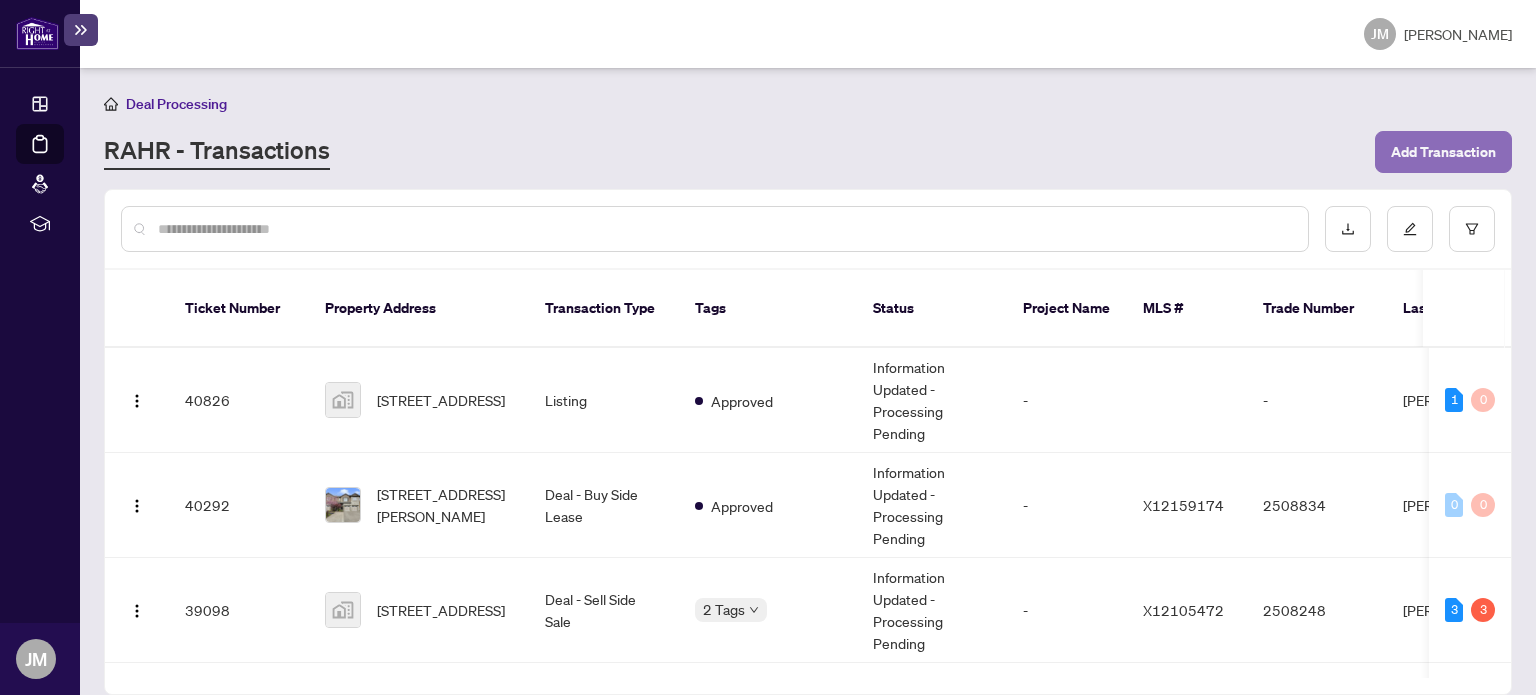 click on "Add Transaction" at bounding box center (1443, 152) 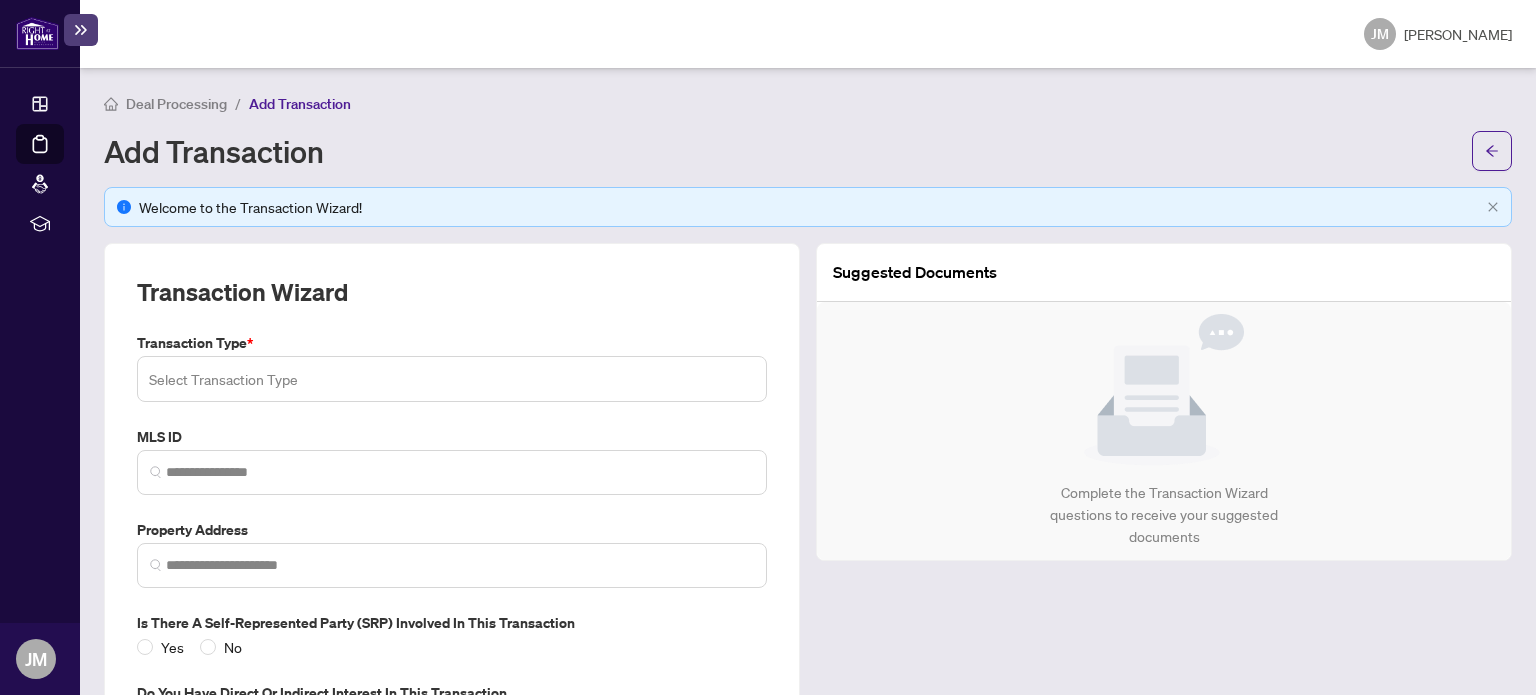 click at bounding box center [452, 379] 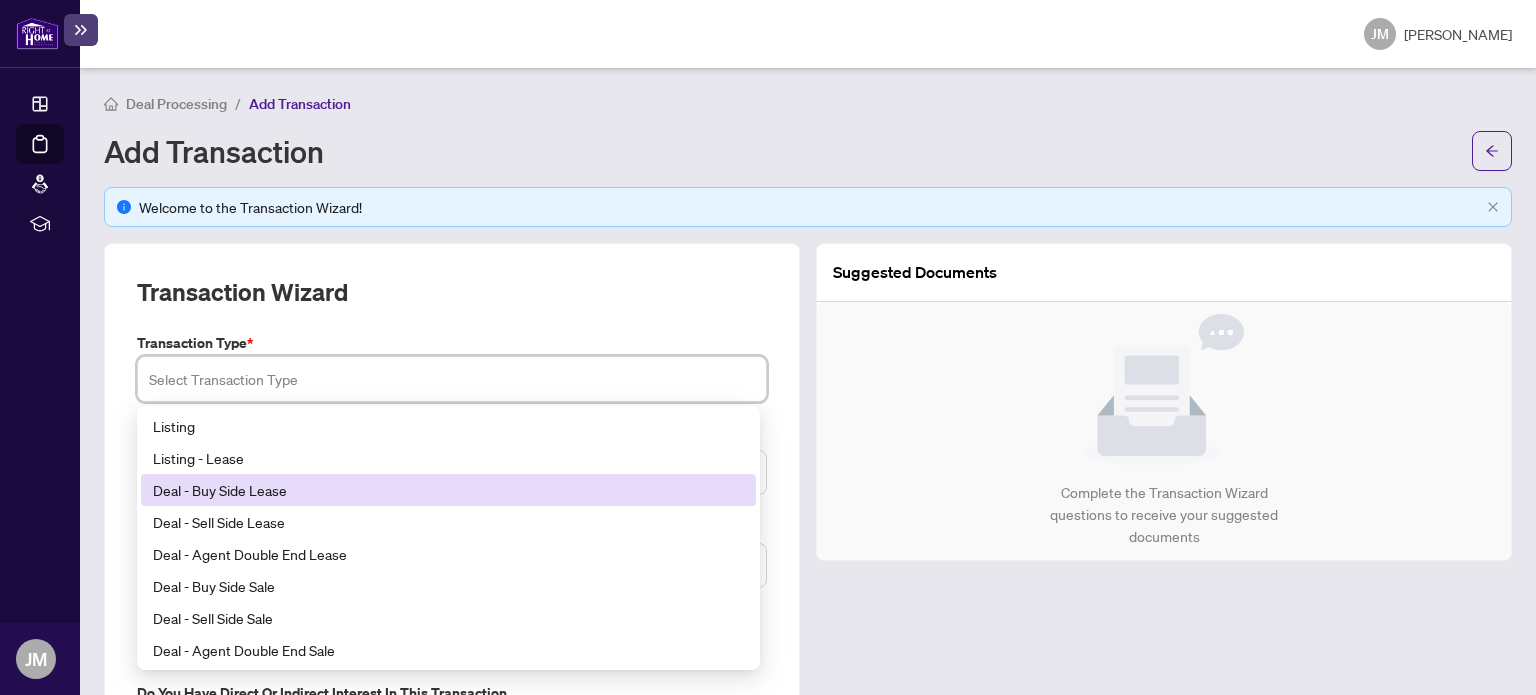 click on "Deal - Buy Side Lease" at bounding box center [448, 490] 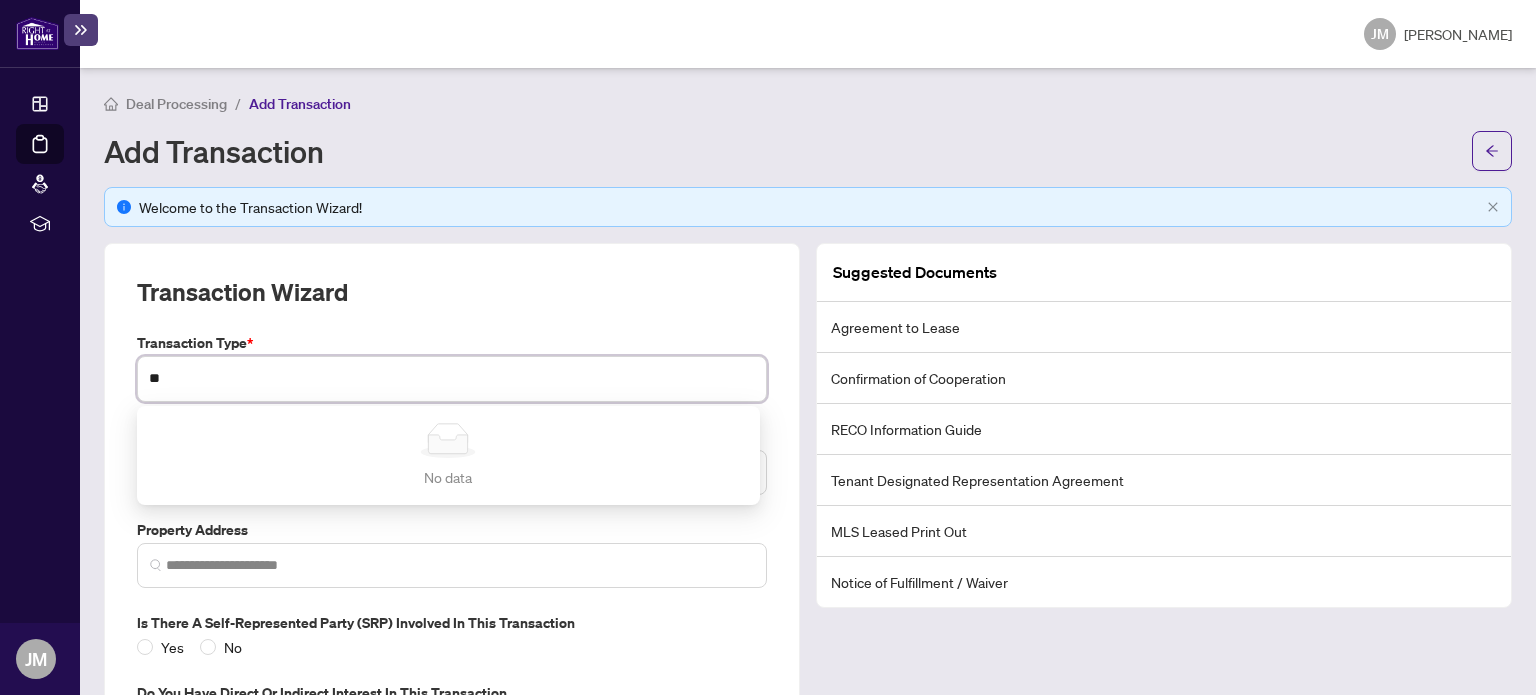 type on "*" 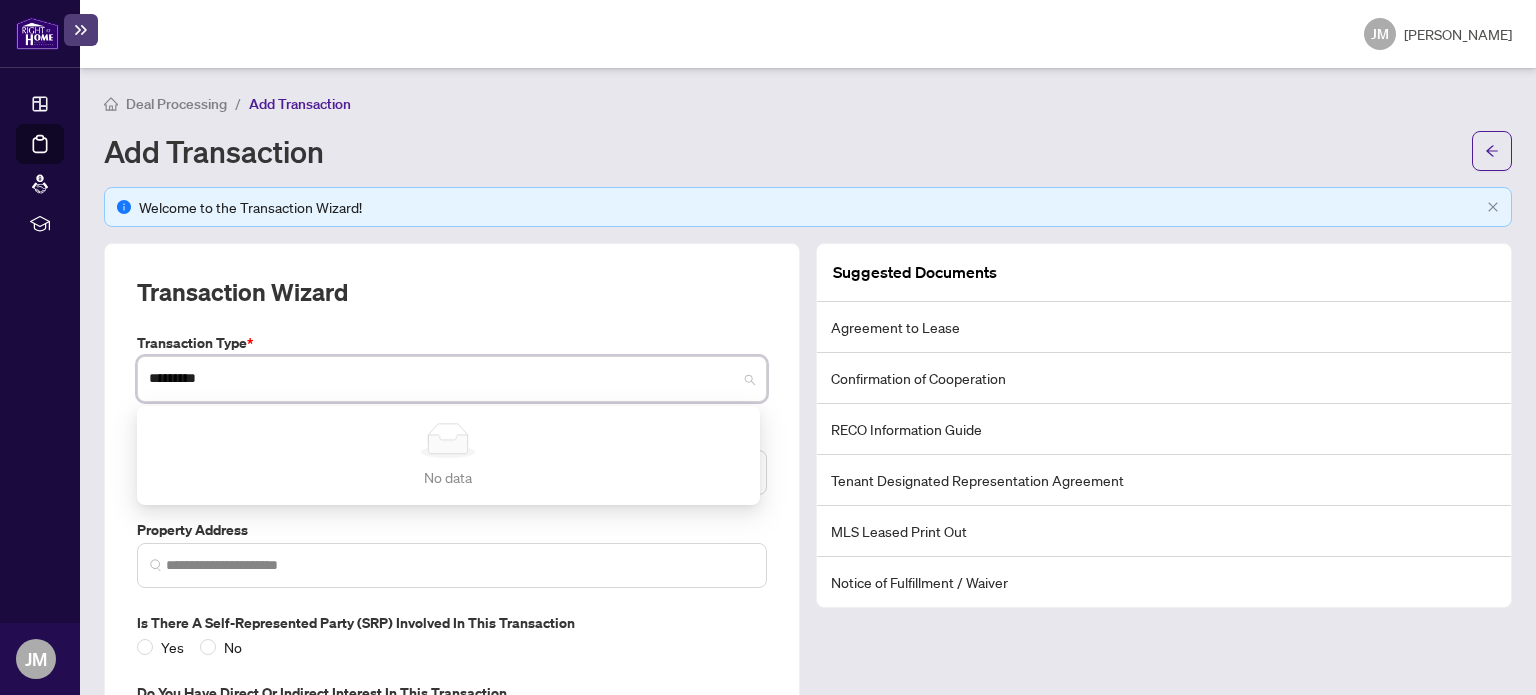 type on "*********" 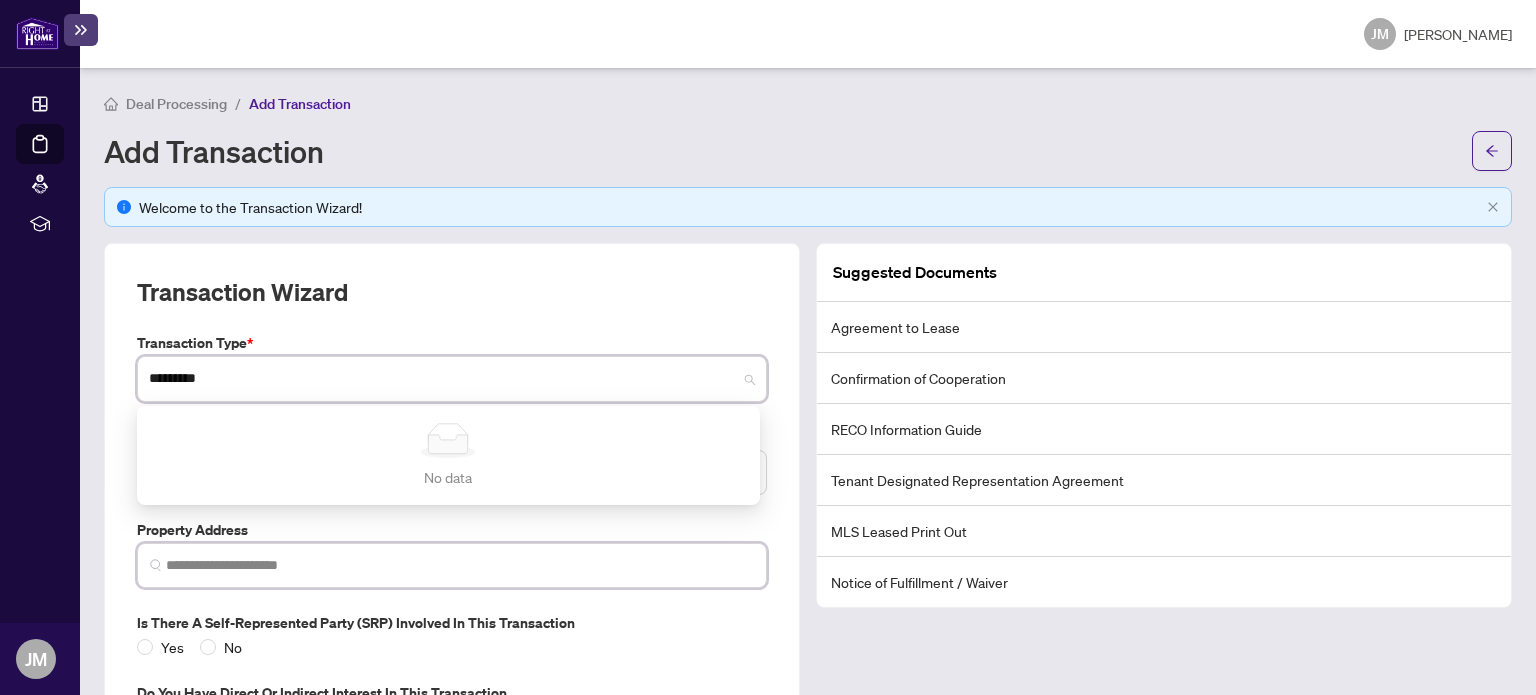 type 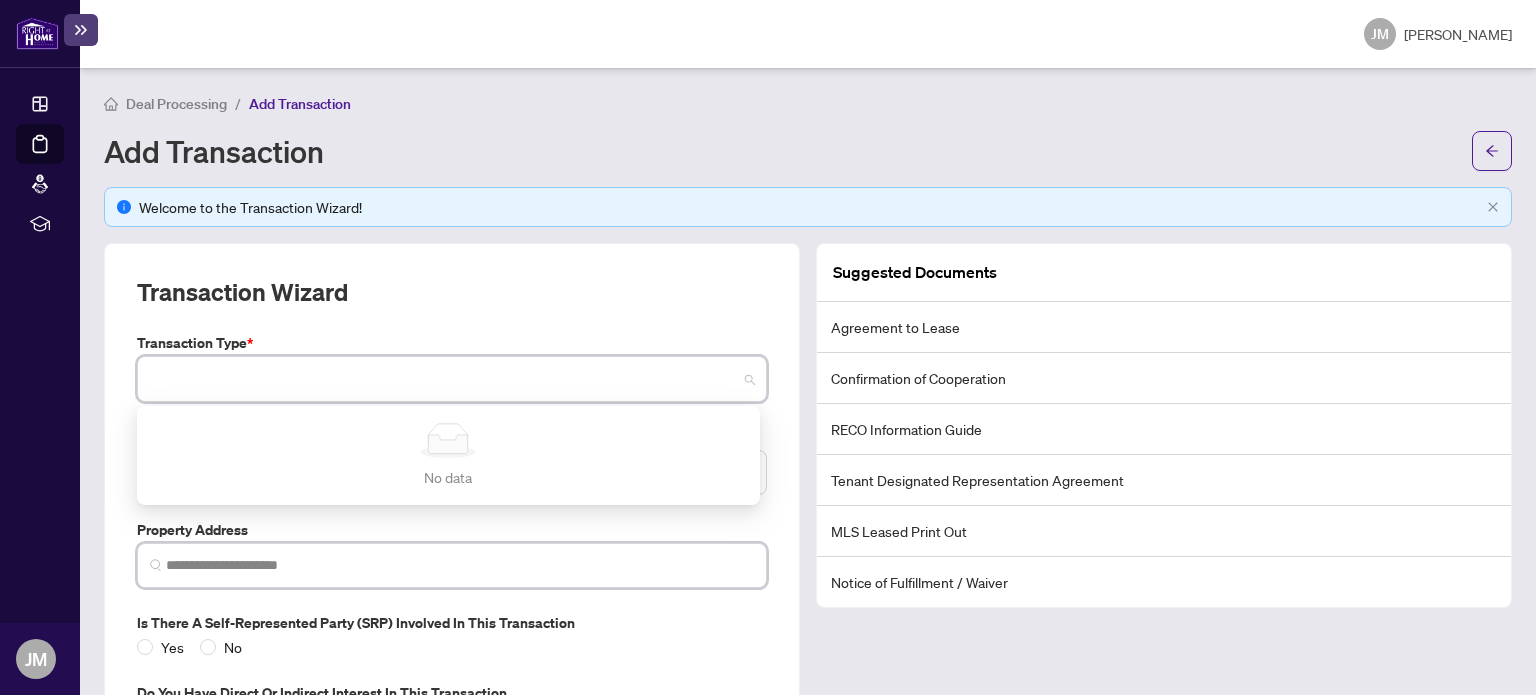 click at bounding box center [460, 565] 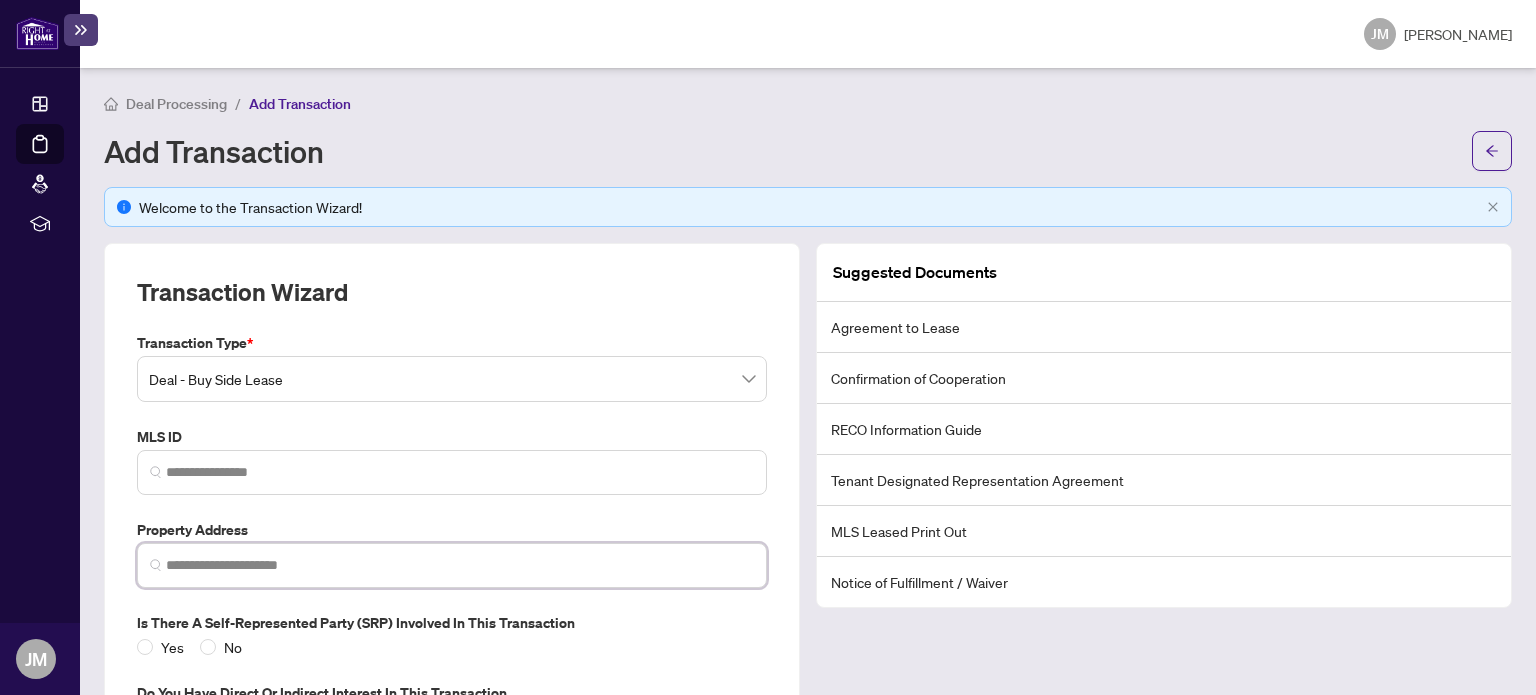 click at bounding box center (452, 472) 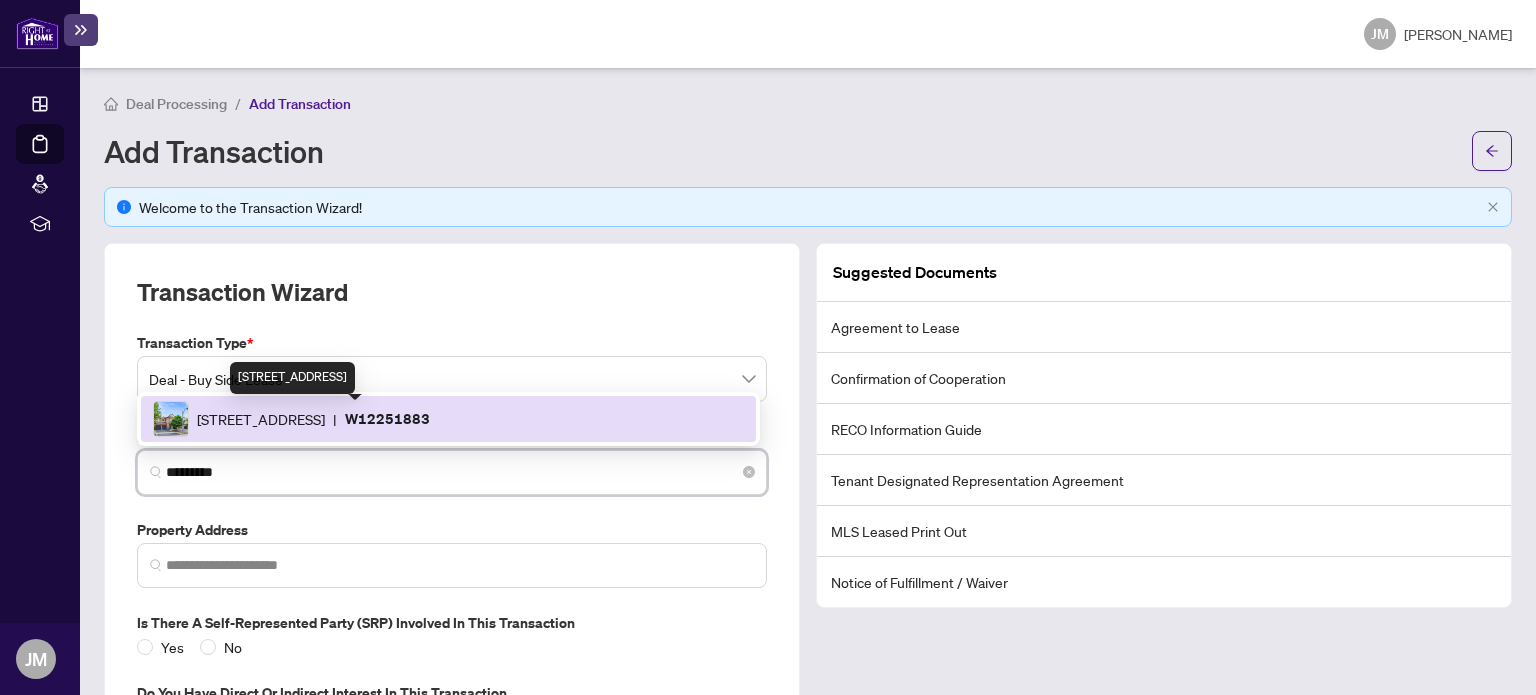 click on "224 Tawny Cres, Oakville, Ontario L6L 6T7, Canada" at bounding box center [261, 419] 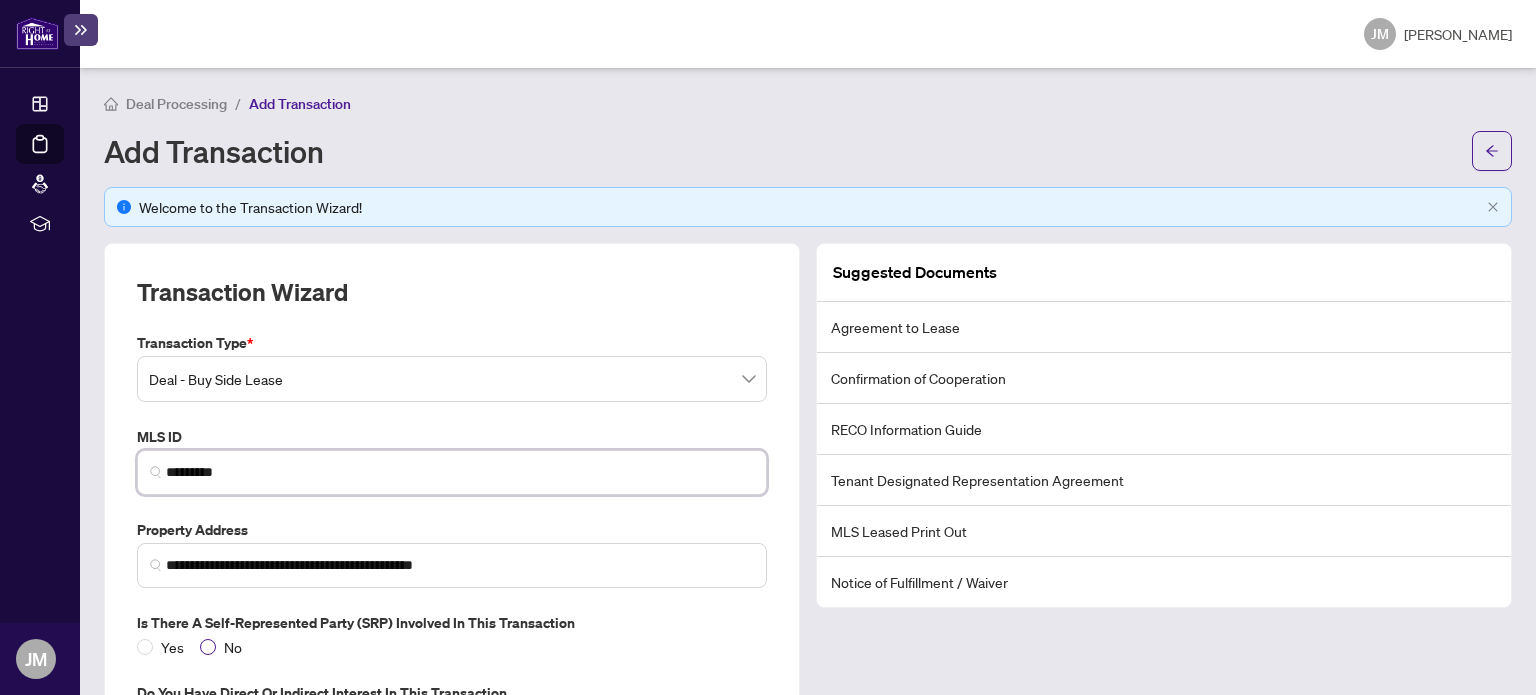 type on "*********" 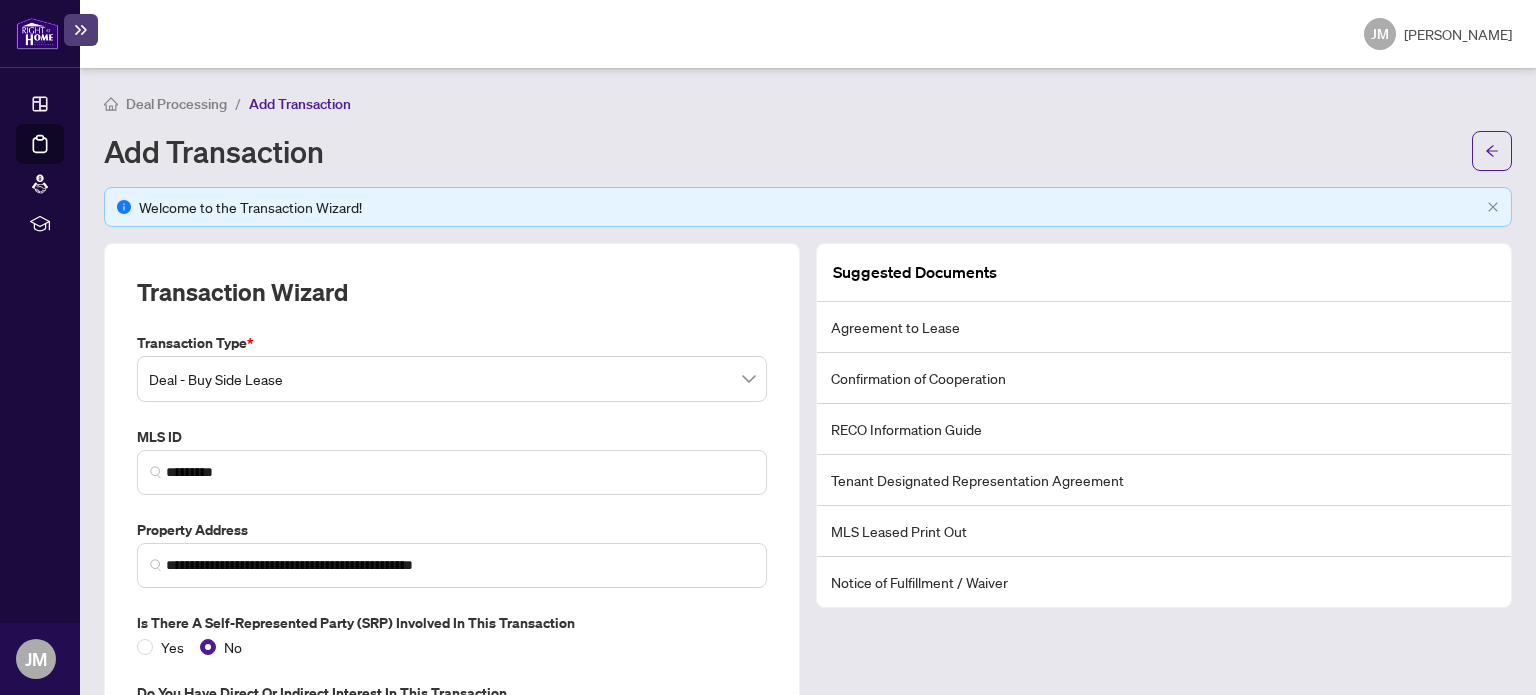 scroll, scrollTop: 177, scrollLeft: 0, axis: vertical 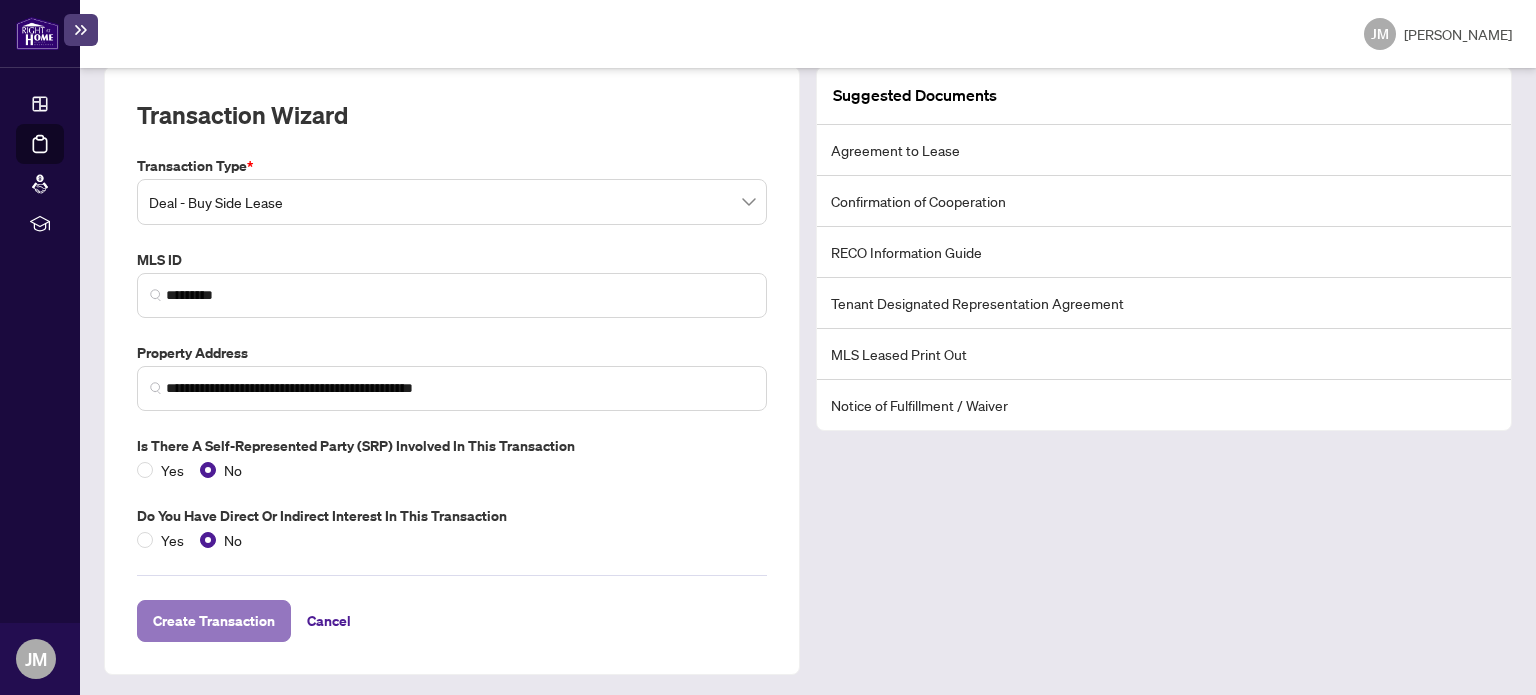 click on "Create Transaction" at bounding box center [214, 621] 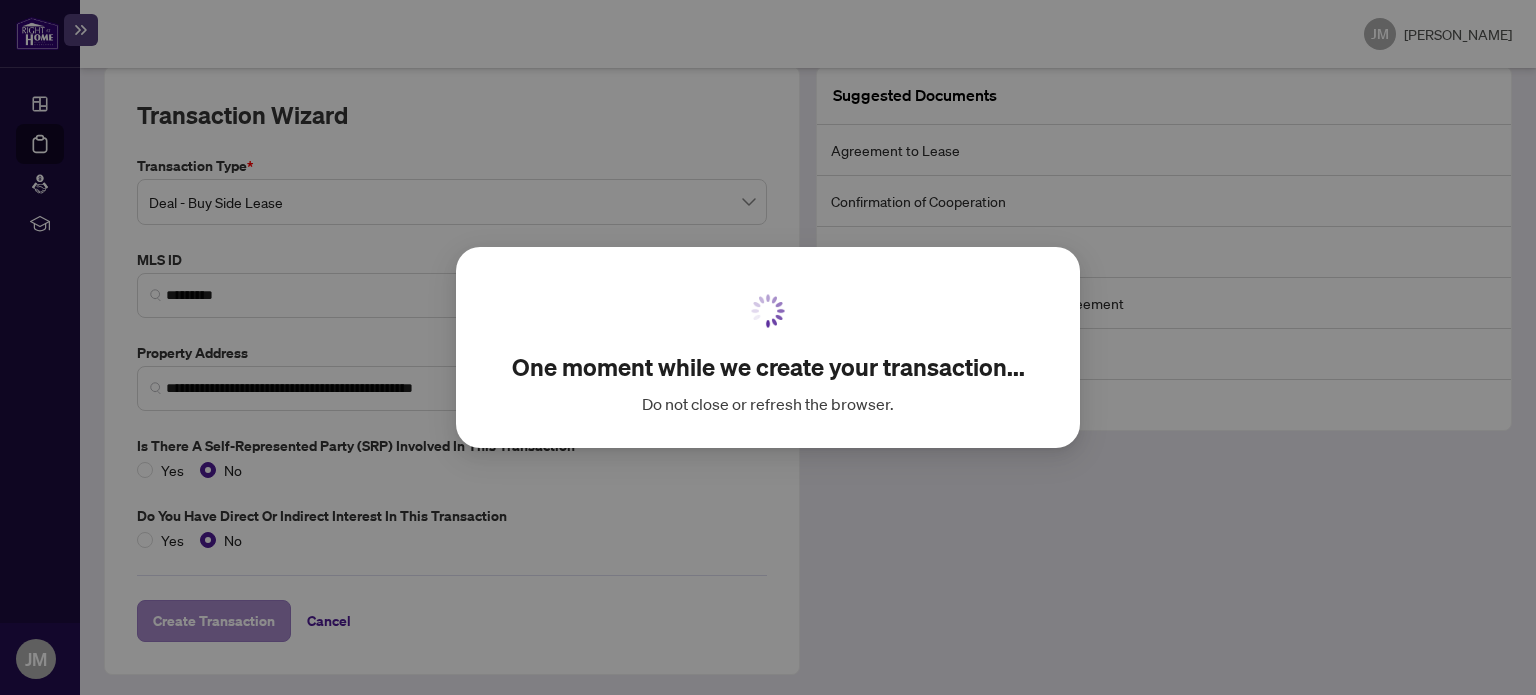scroll, scrollTop: 19, scrollLeft: 0, axis: vertical 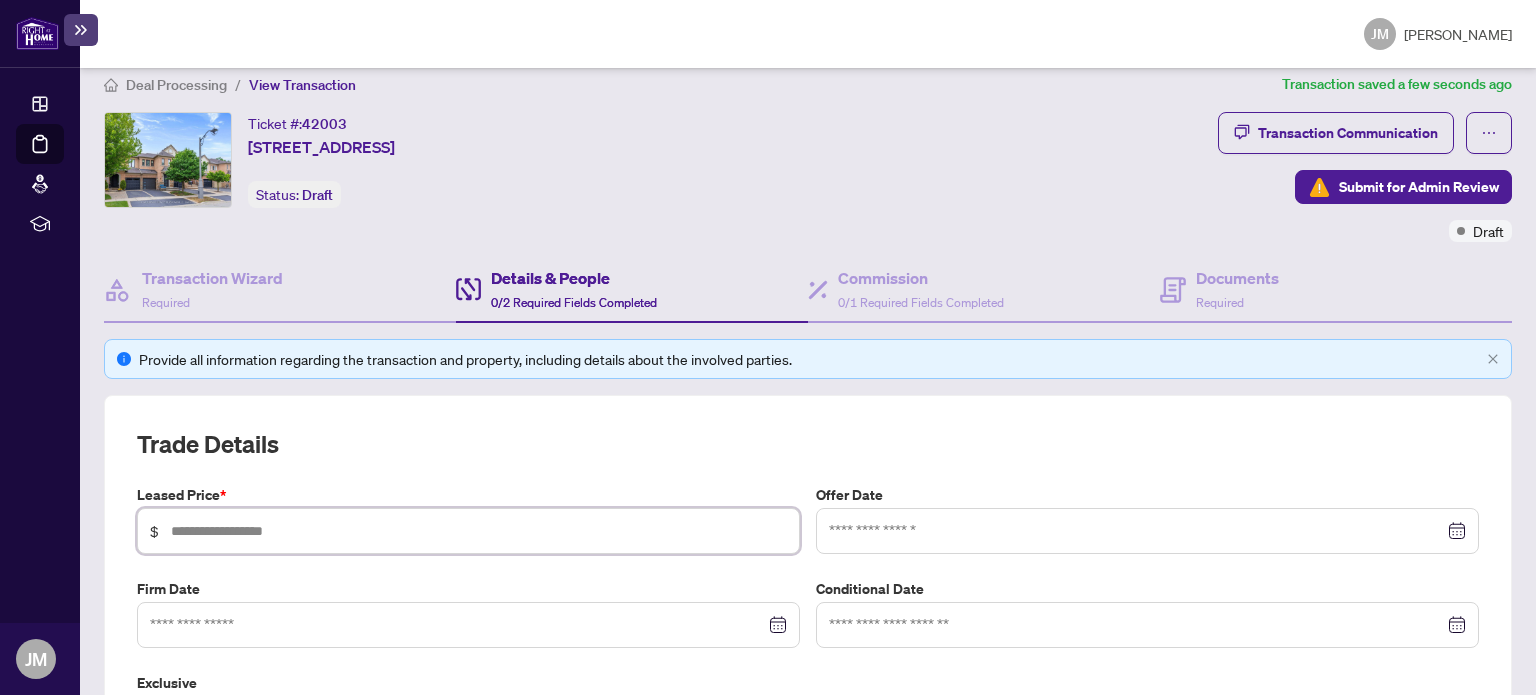 click at bounding box center [479, 531] 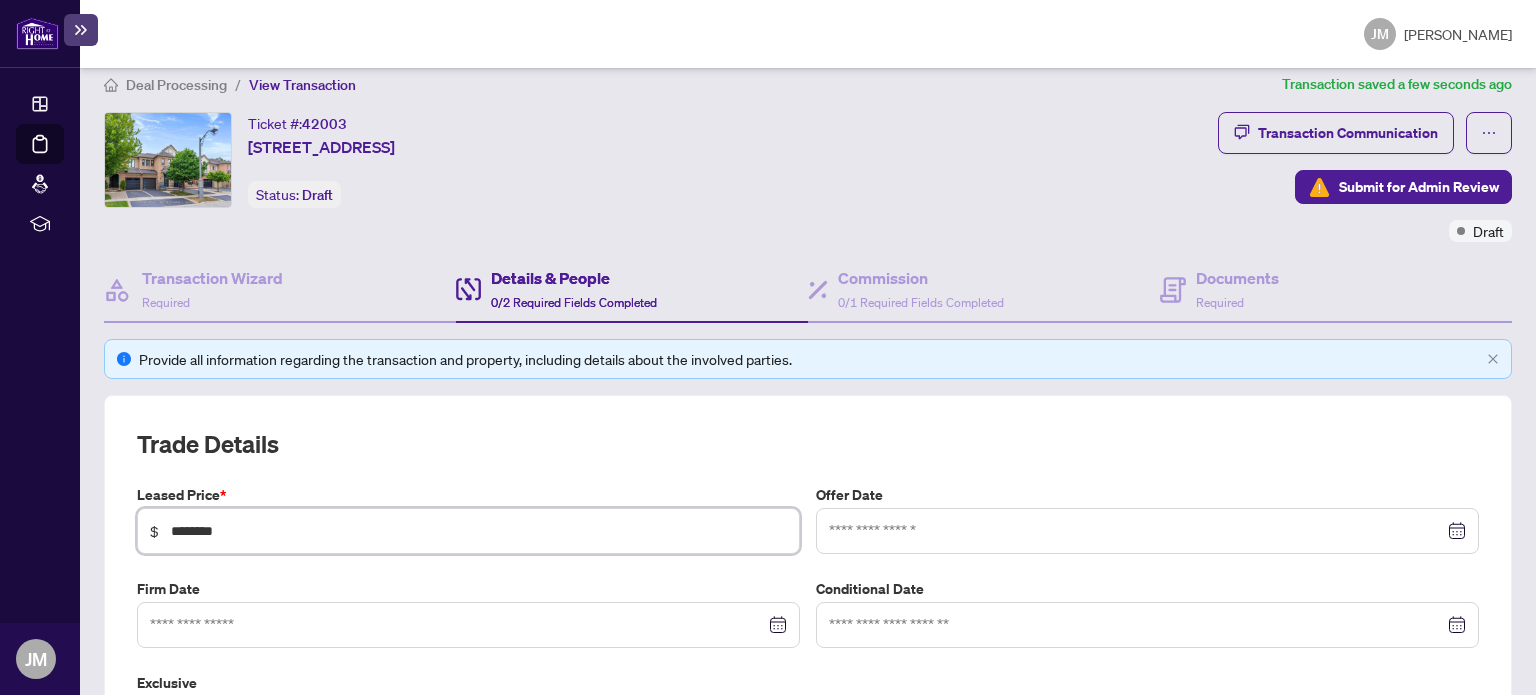 click at bounding box center [1147, 531] 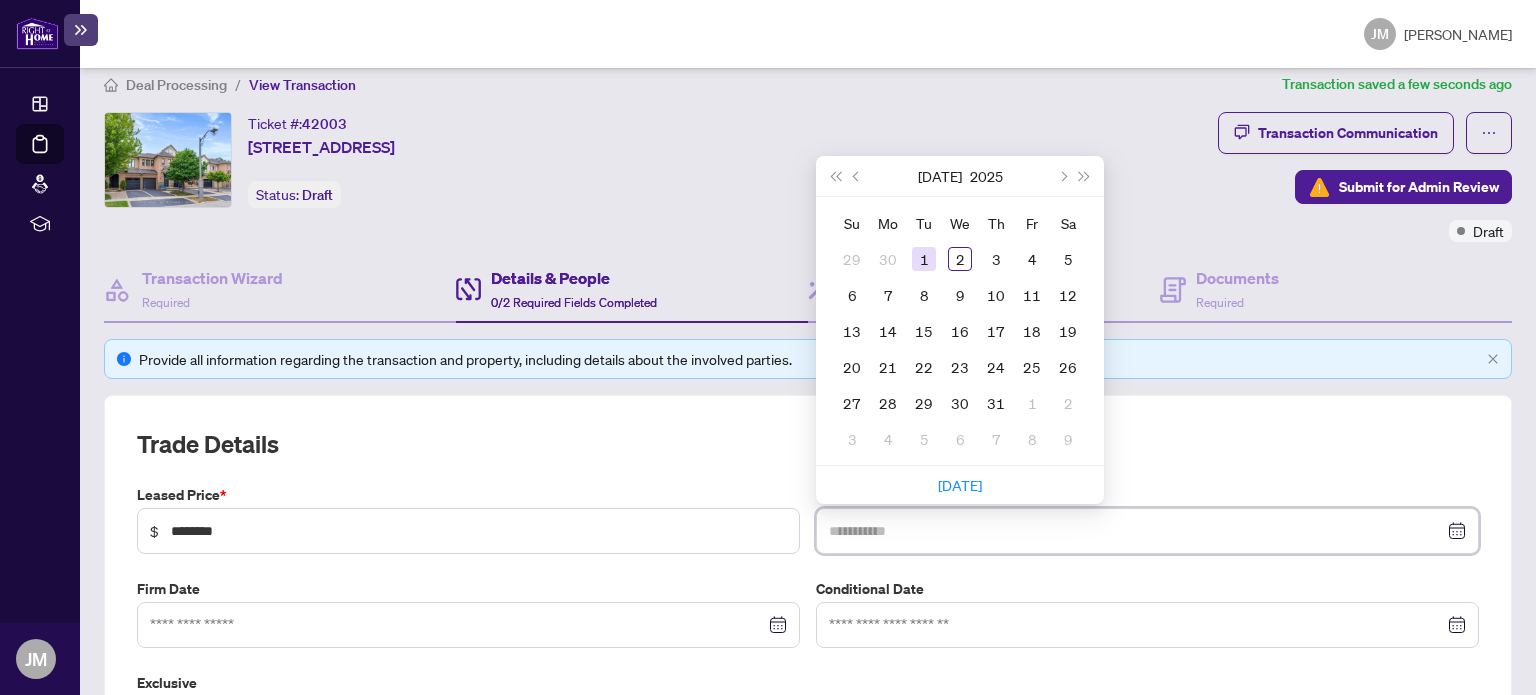 type on "**********" 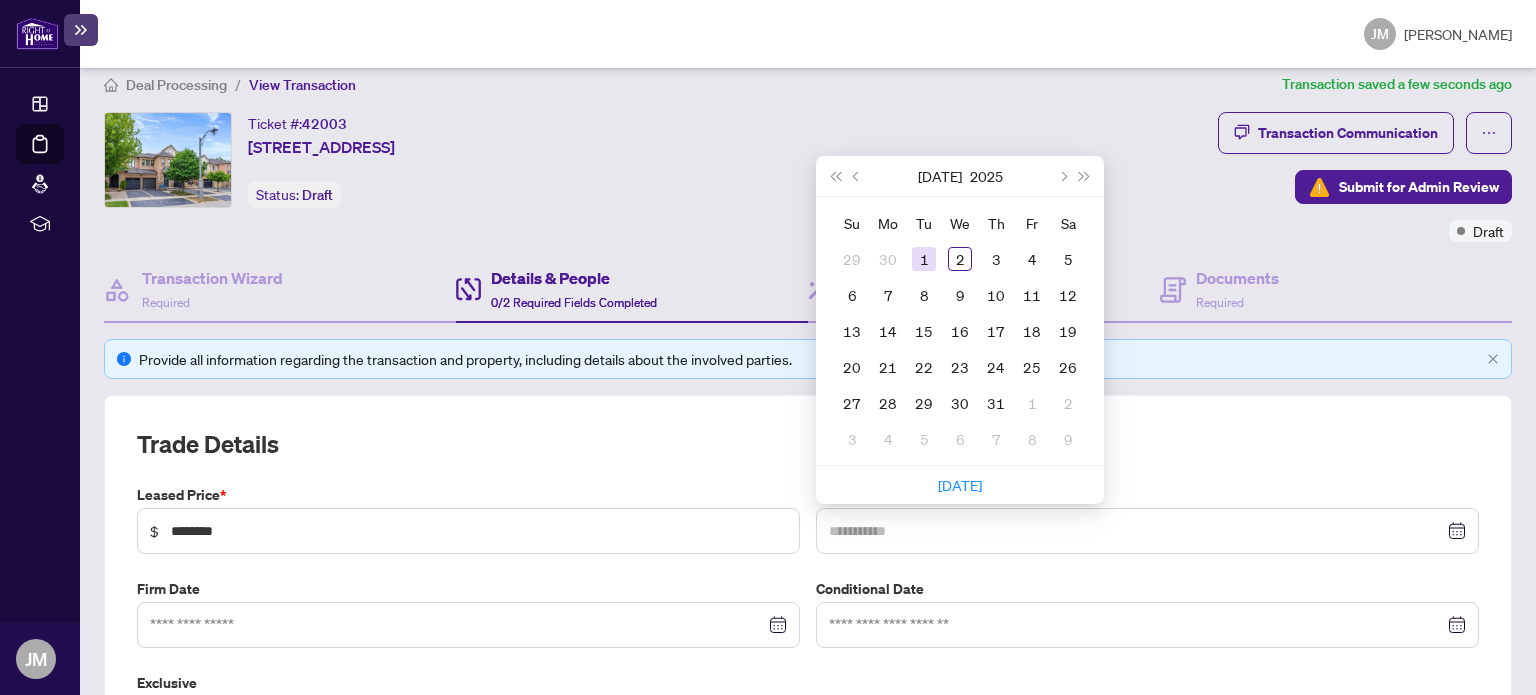click on "1" at bounding box center [924, 259] 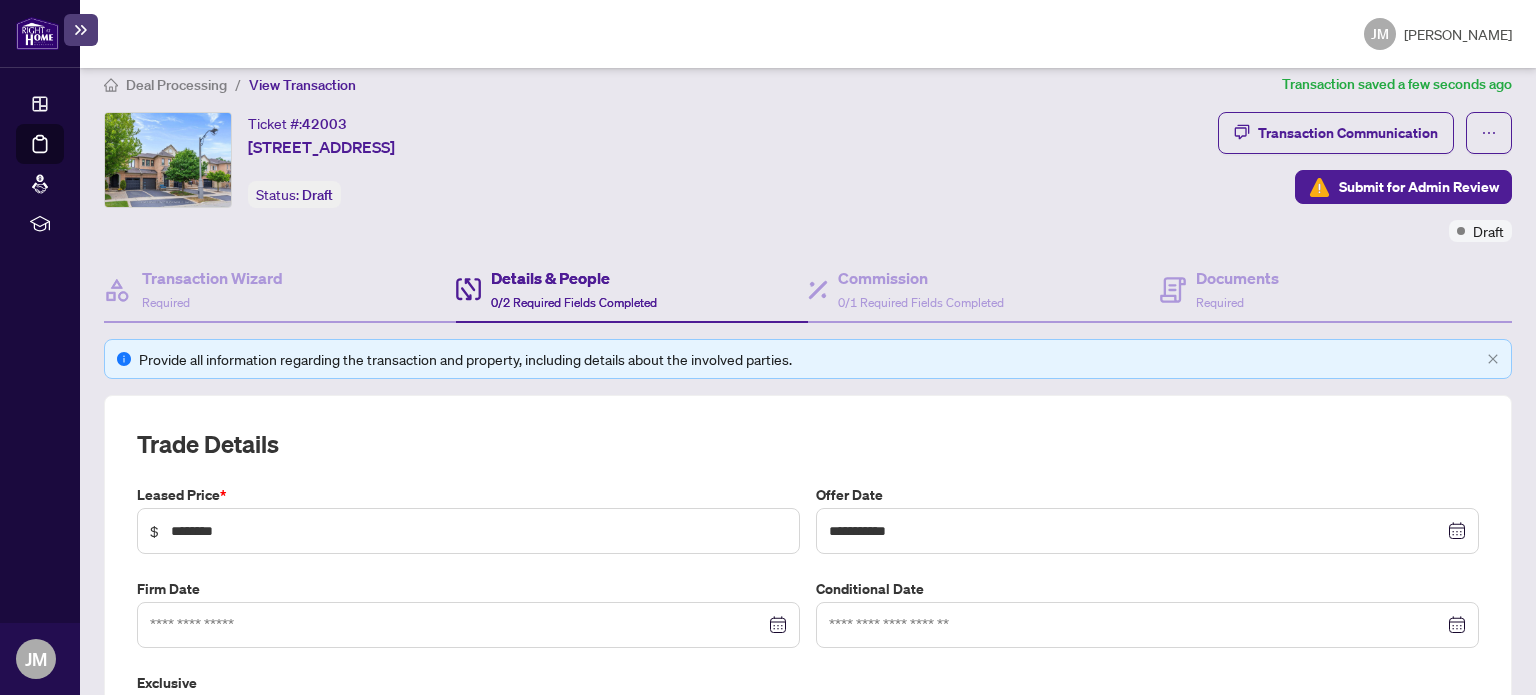 click at bounding box center [468, 625] 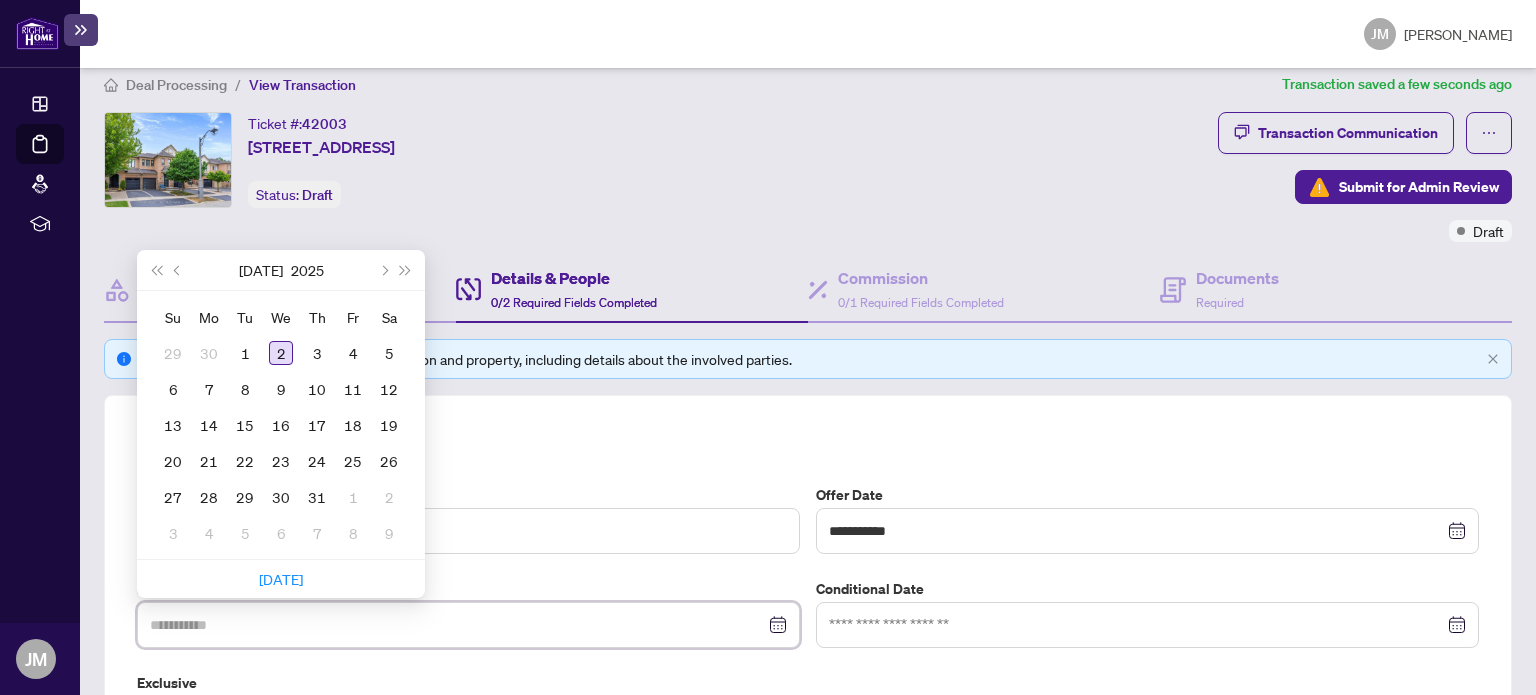 type on "**********" 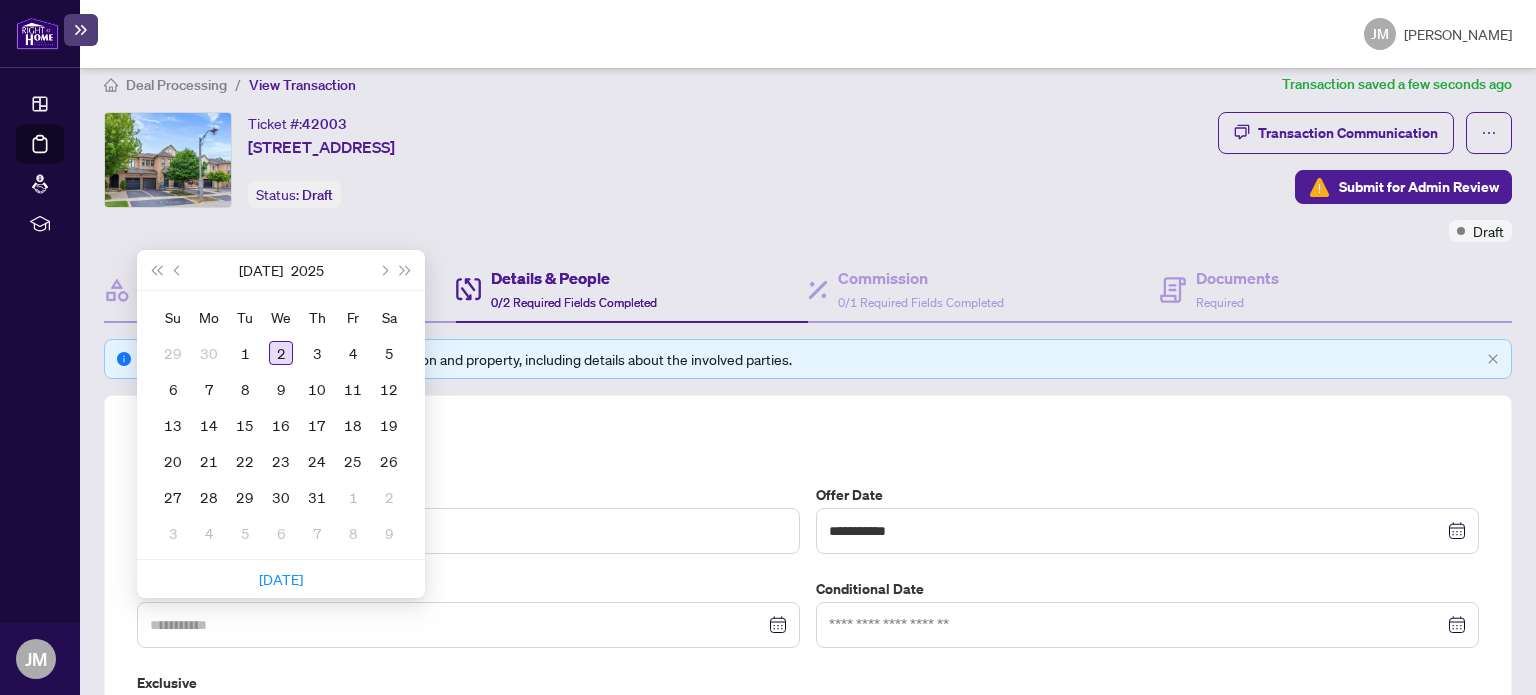 click on "2" at bounding box center (281, 353) 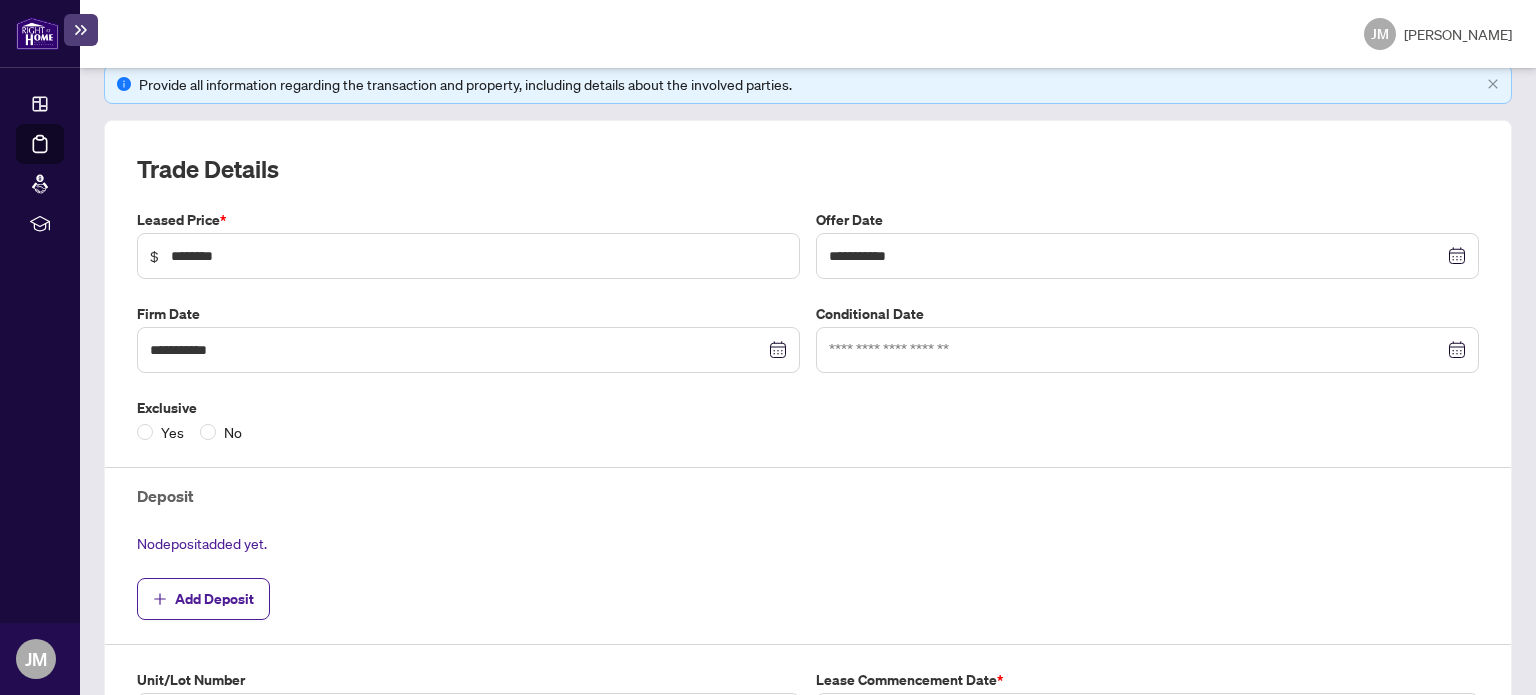 scroll, scrollTop: 326, scrollLeft: 0, axis: vertical 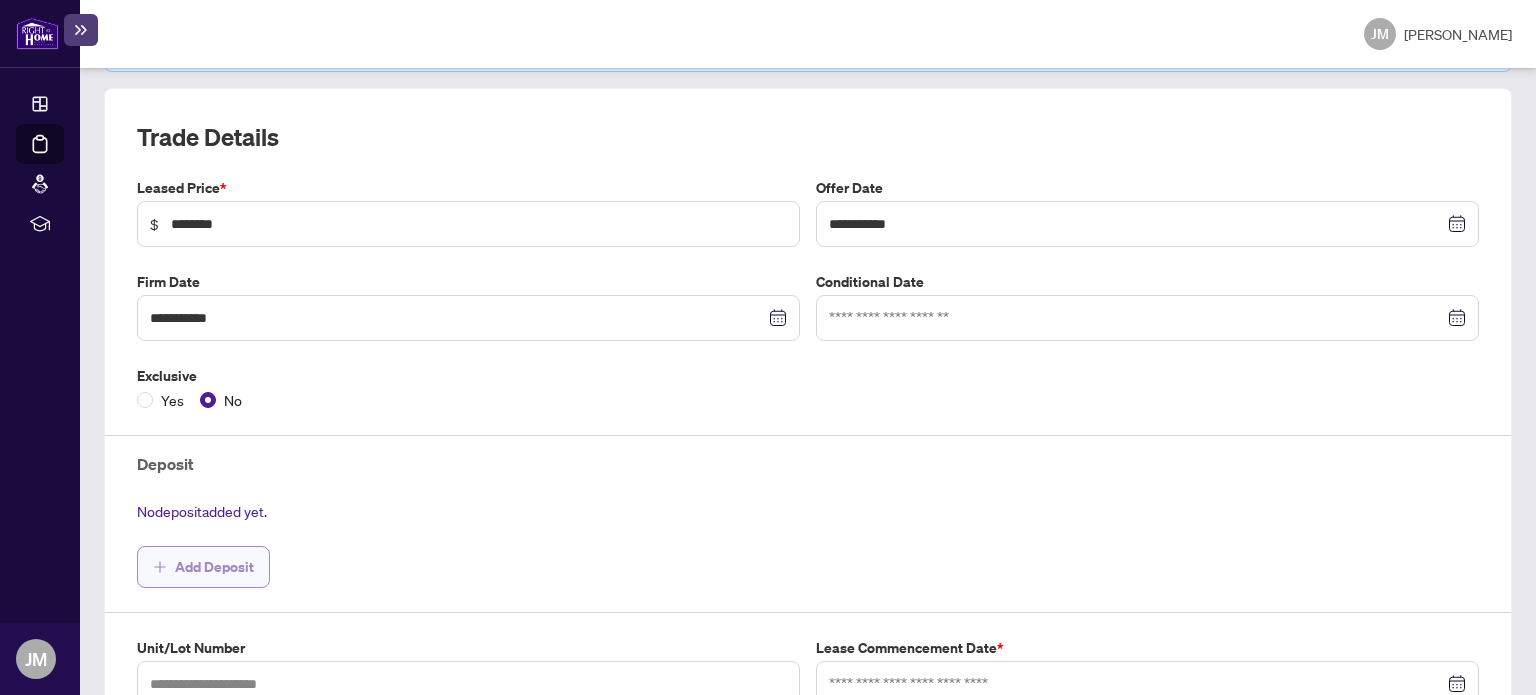click on "Add Deposit" at bounding box center [214, 567] 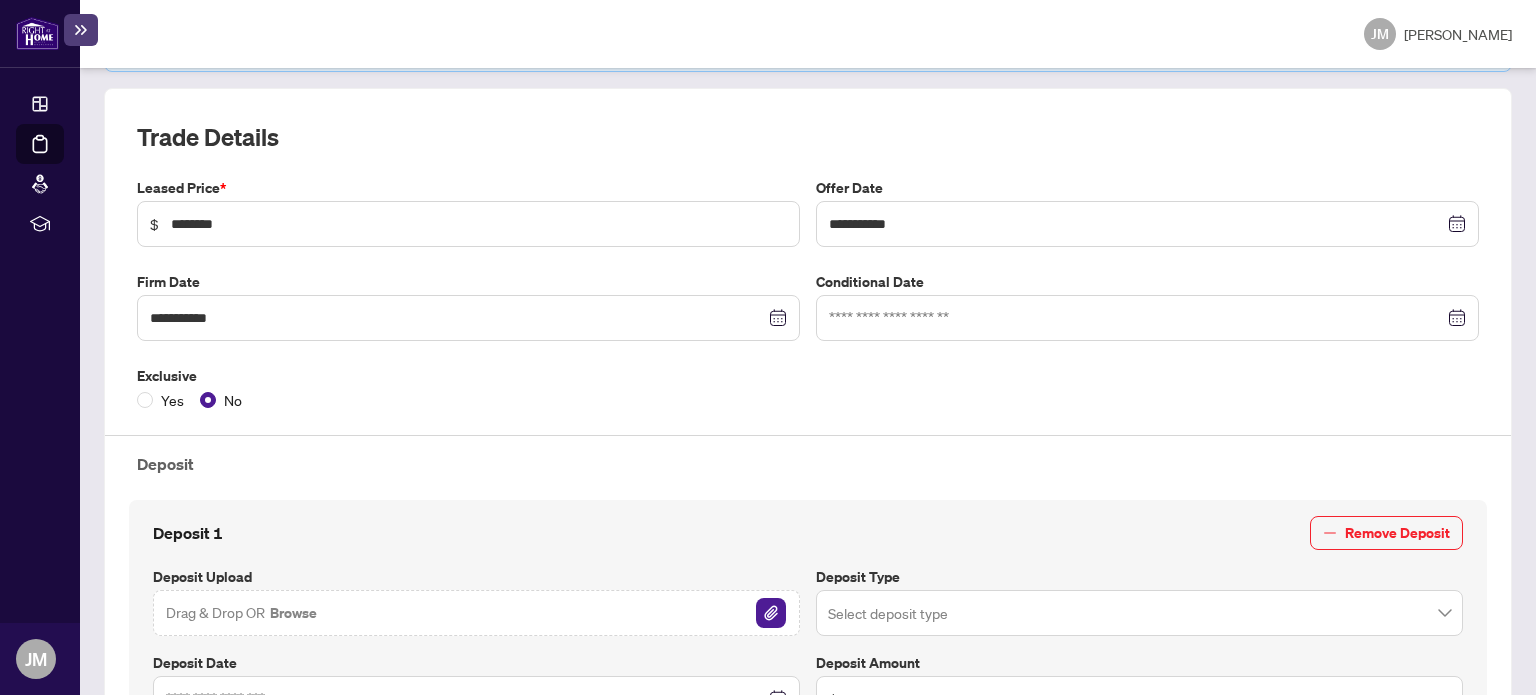 scroll, scrollTop: 641, scrollLeft: 0, axis: vertical 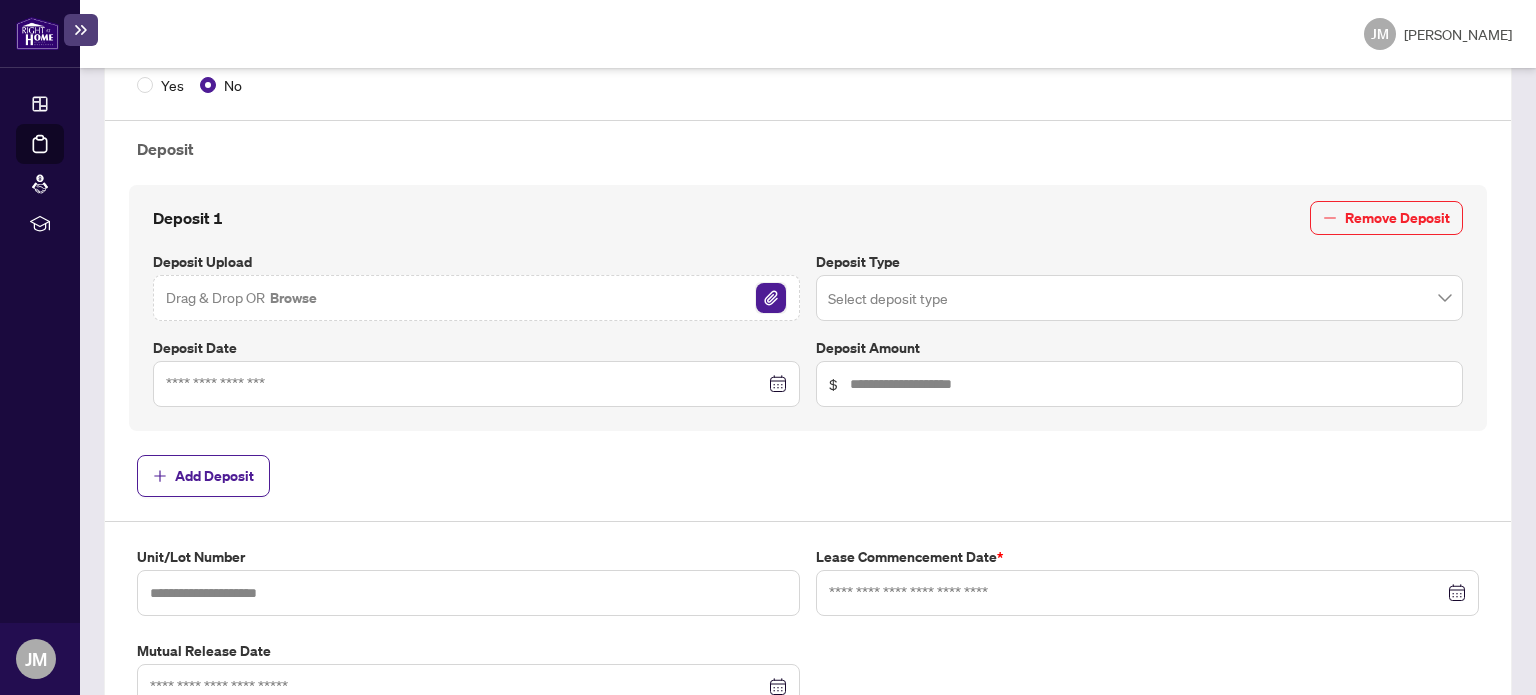 click at bounding box center [771, 298] 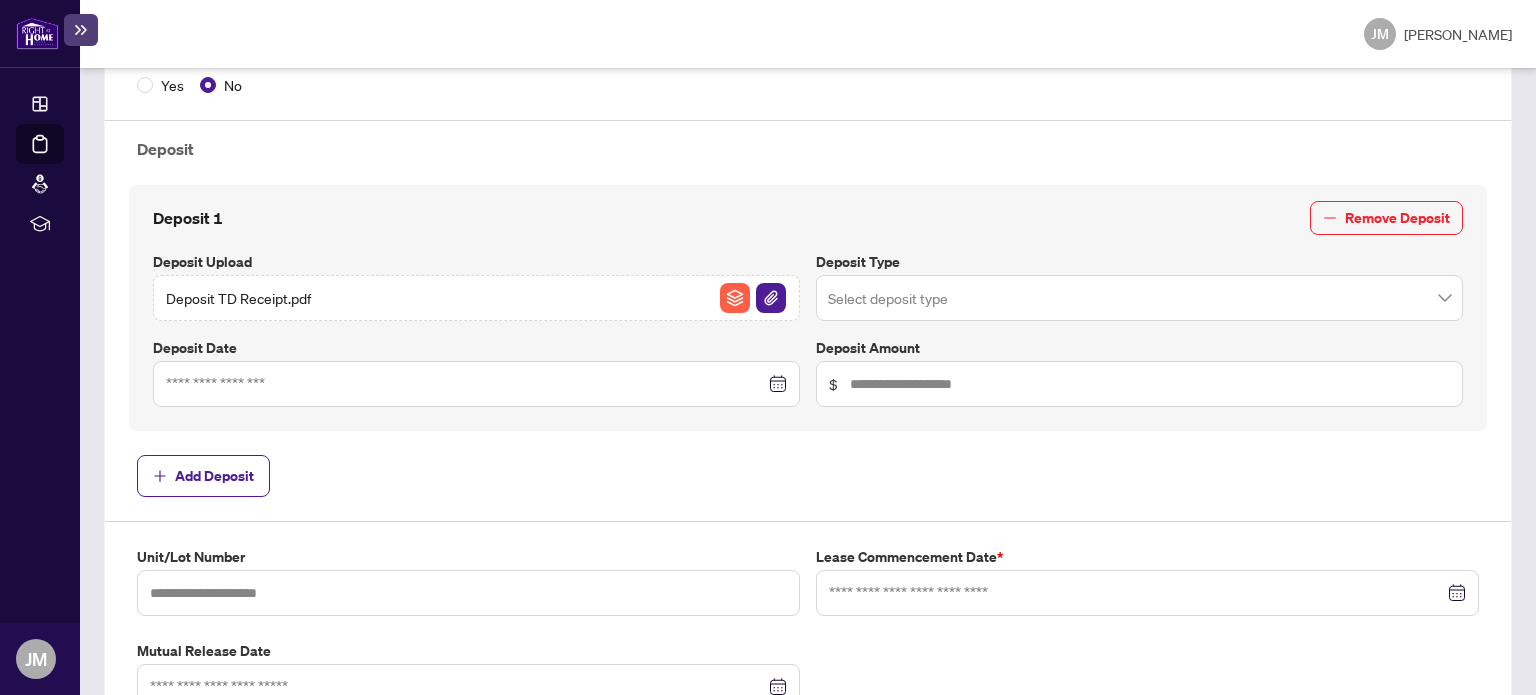 click at bounding box center (1139, 298) 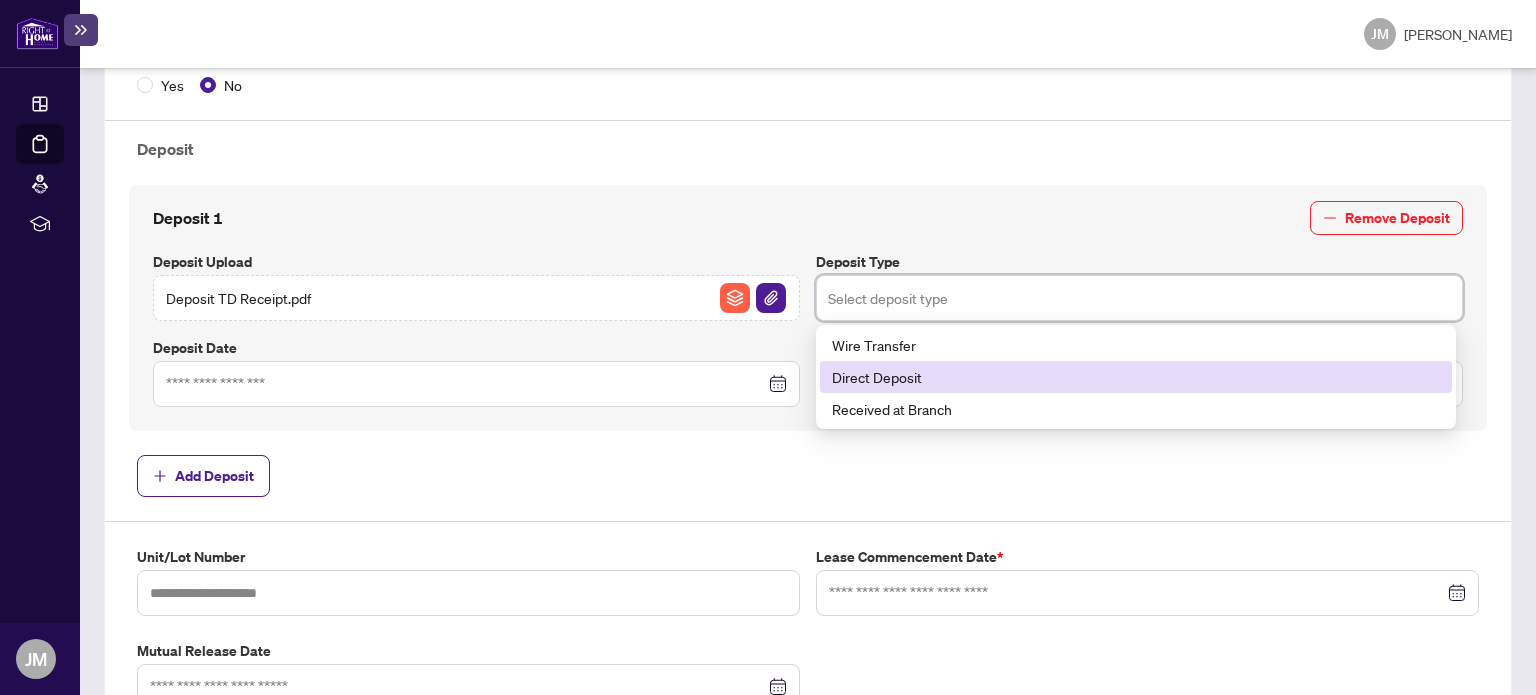 click on "Direct Deposit" at bounding box center (1136, 377) 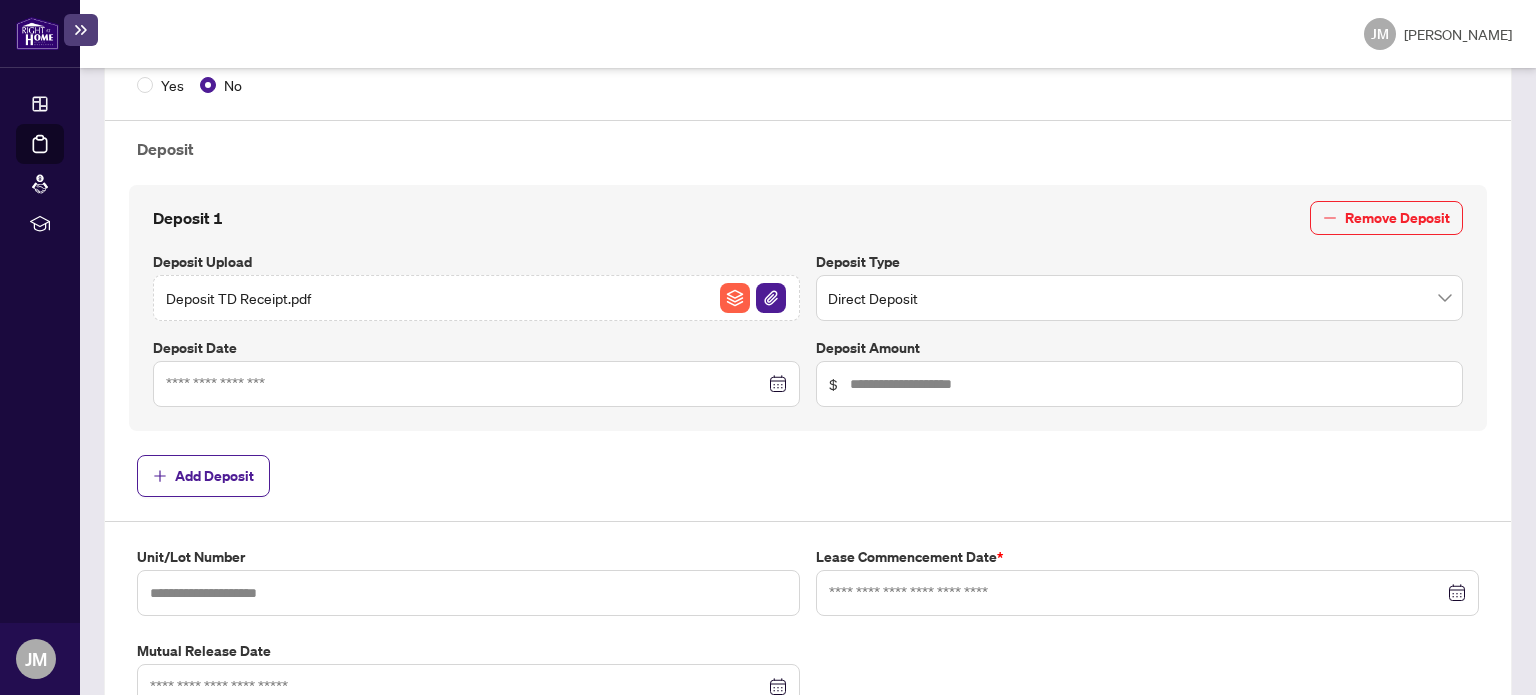 click on "$" at bounding box center [1139, 384] 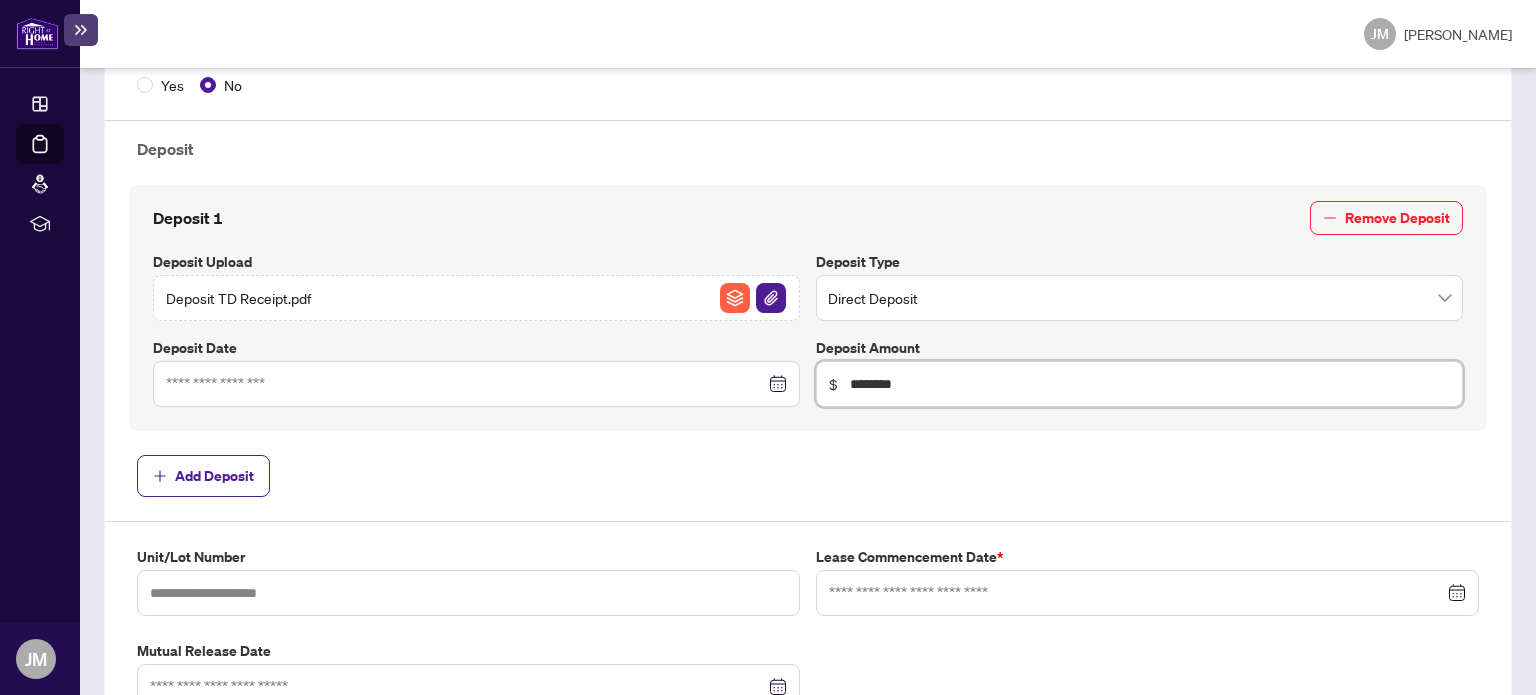 type on "********" 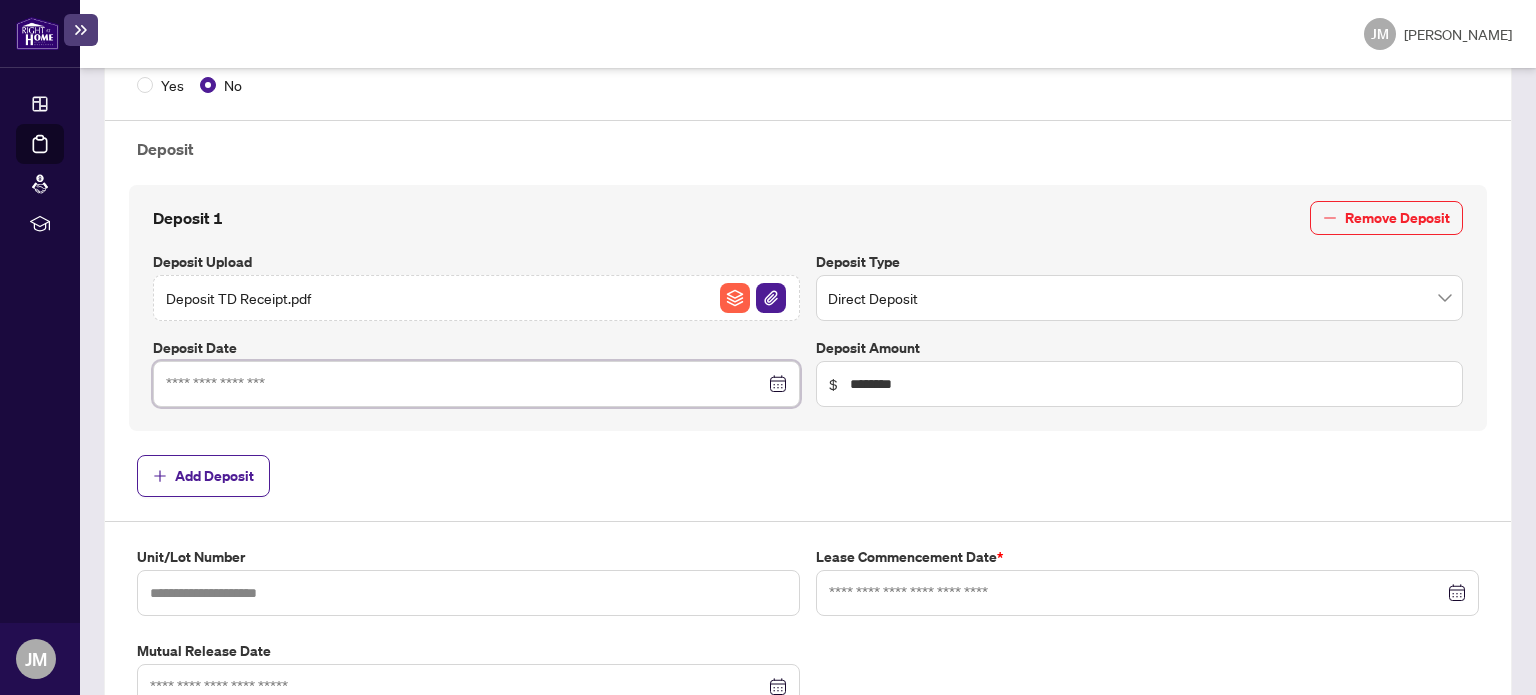 click at bounding box center [465, 384] 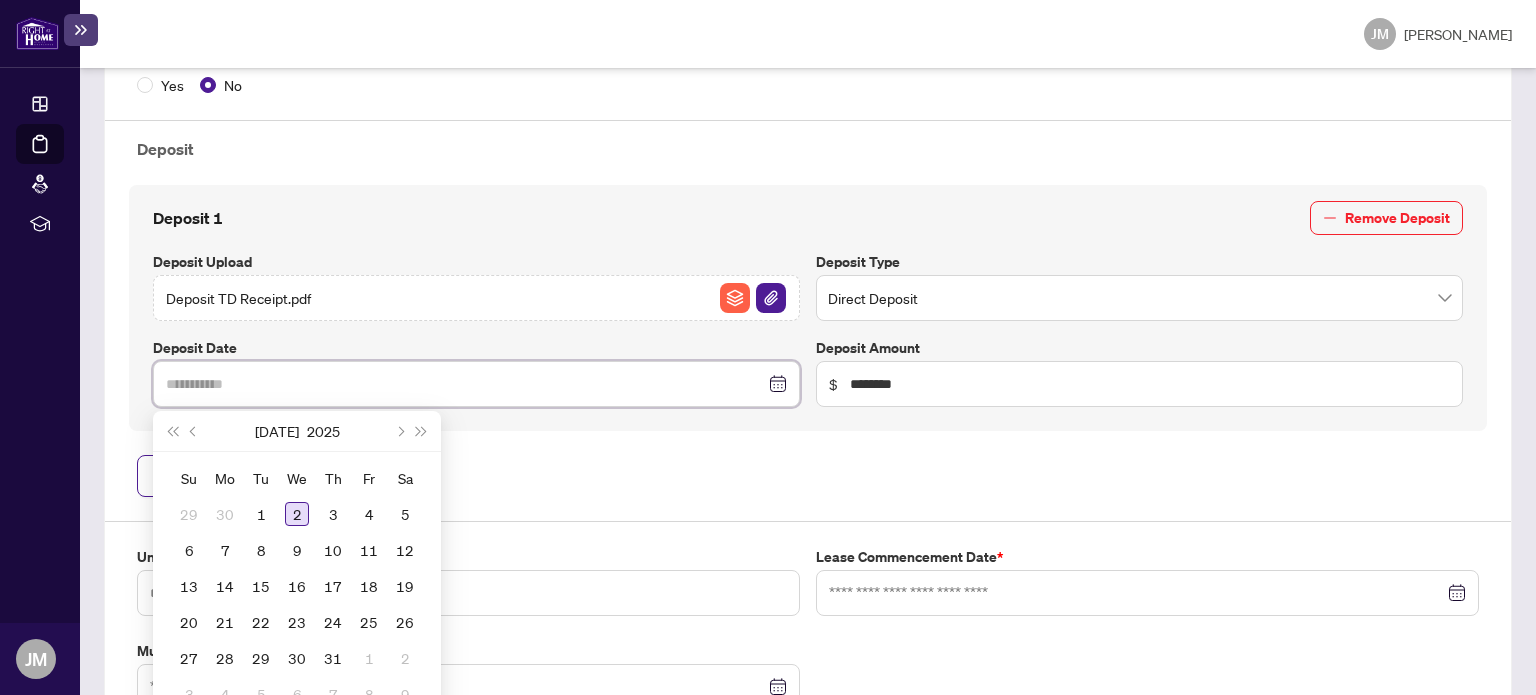 type on "**********" 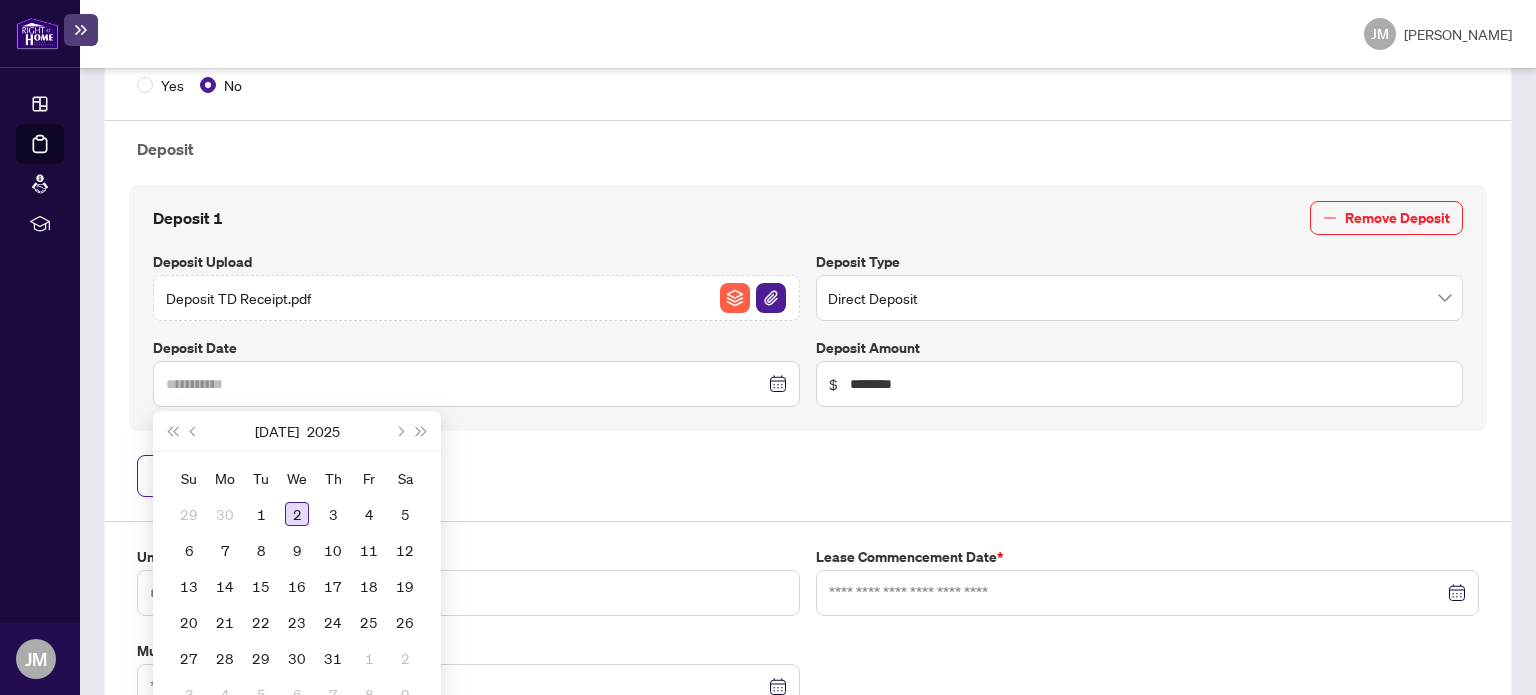 click on "2" at bounding box center (297, 514) 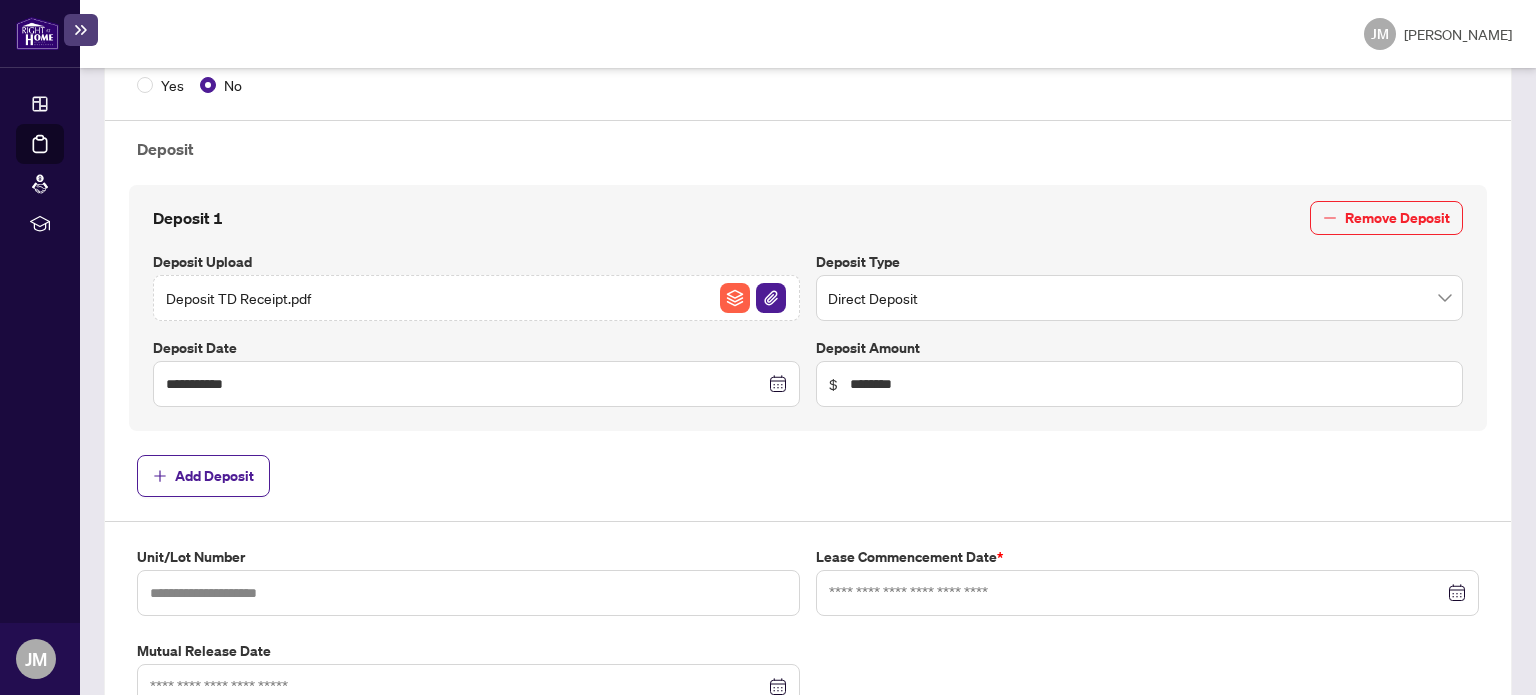 click at bounding box center [1147, 593] 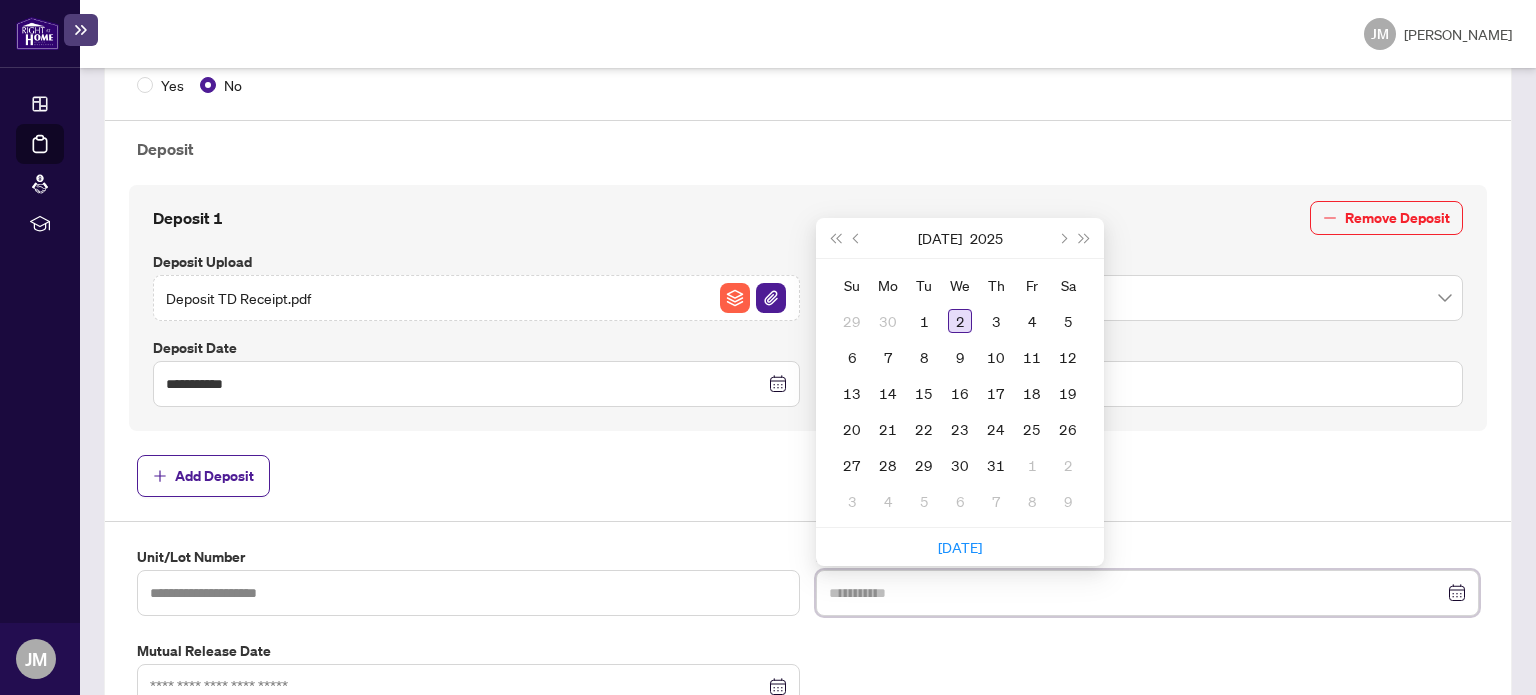 type on "**********" 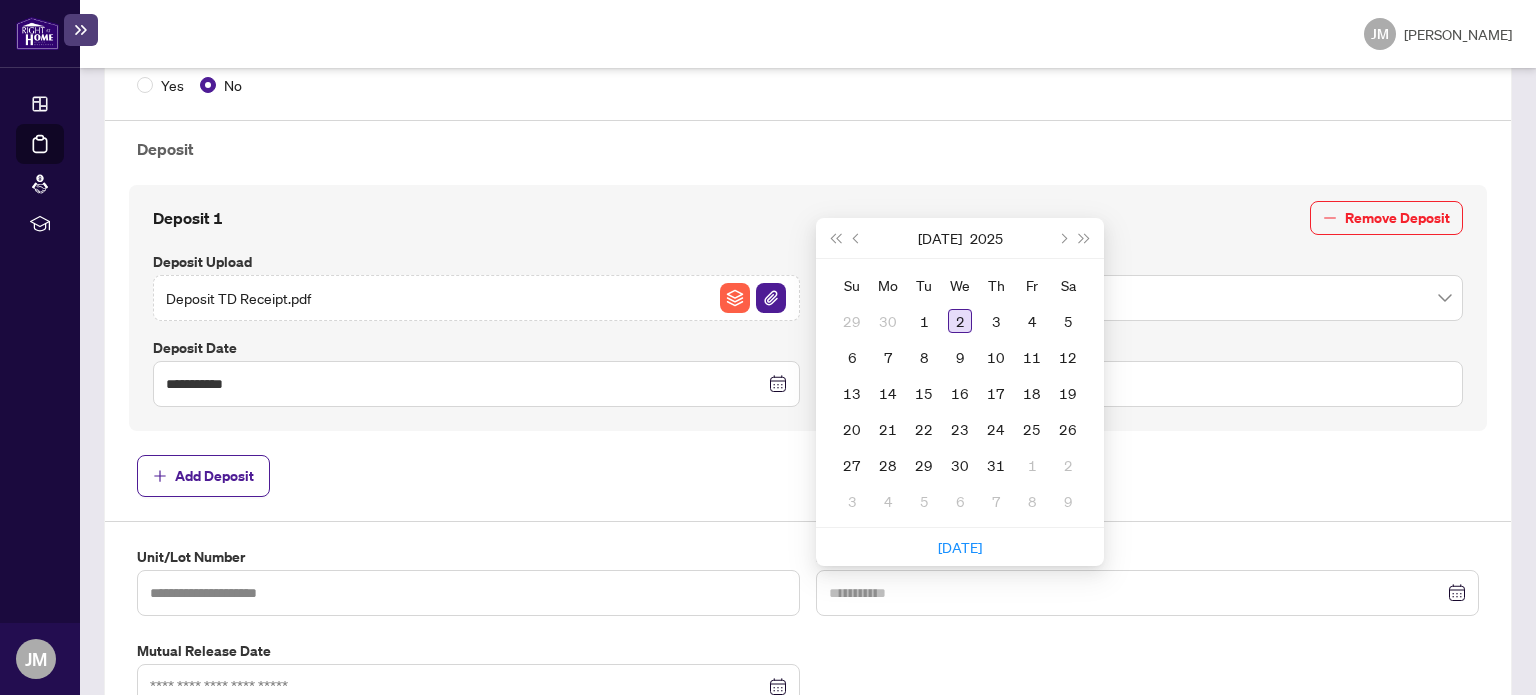 click on "2" at bounding box center [960, 321] 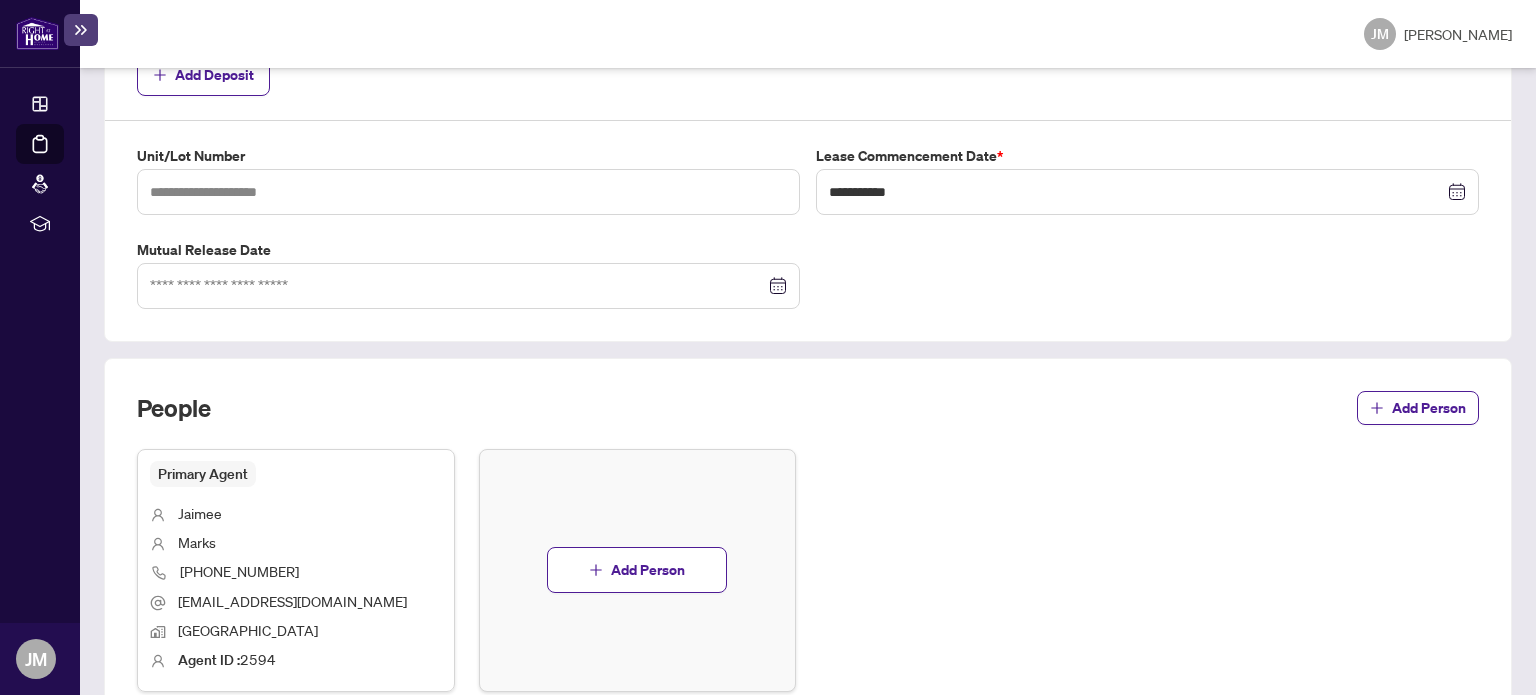 scroll, scrollTop: 1056, scrollLeft: 0, axis: vertical 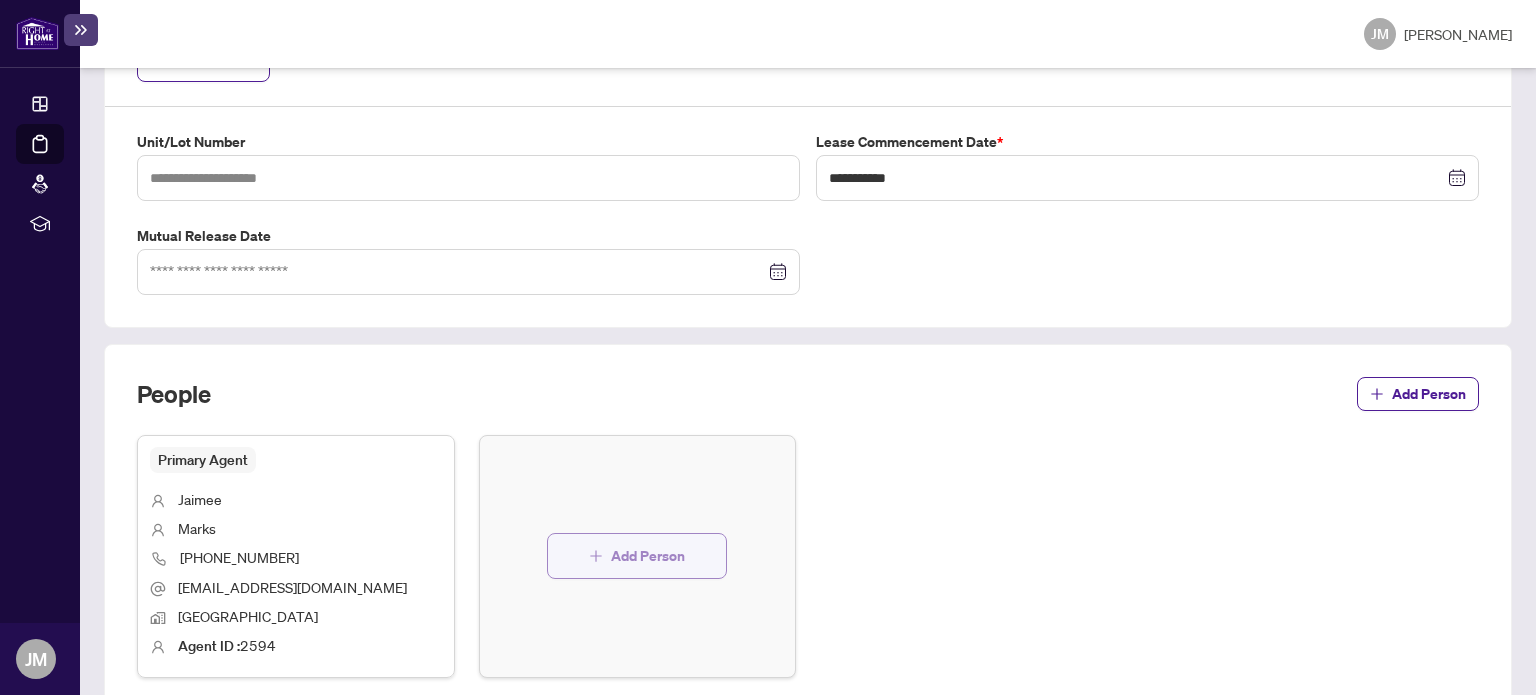 click on "Add Person" at bounding box center (648, 556) 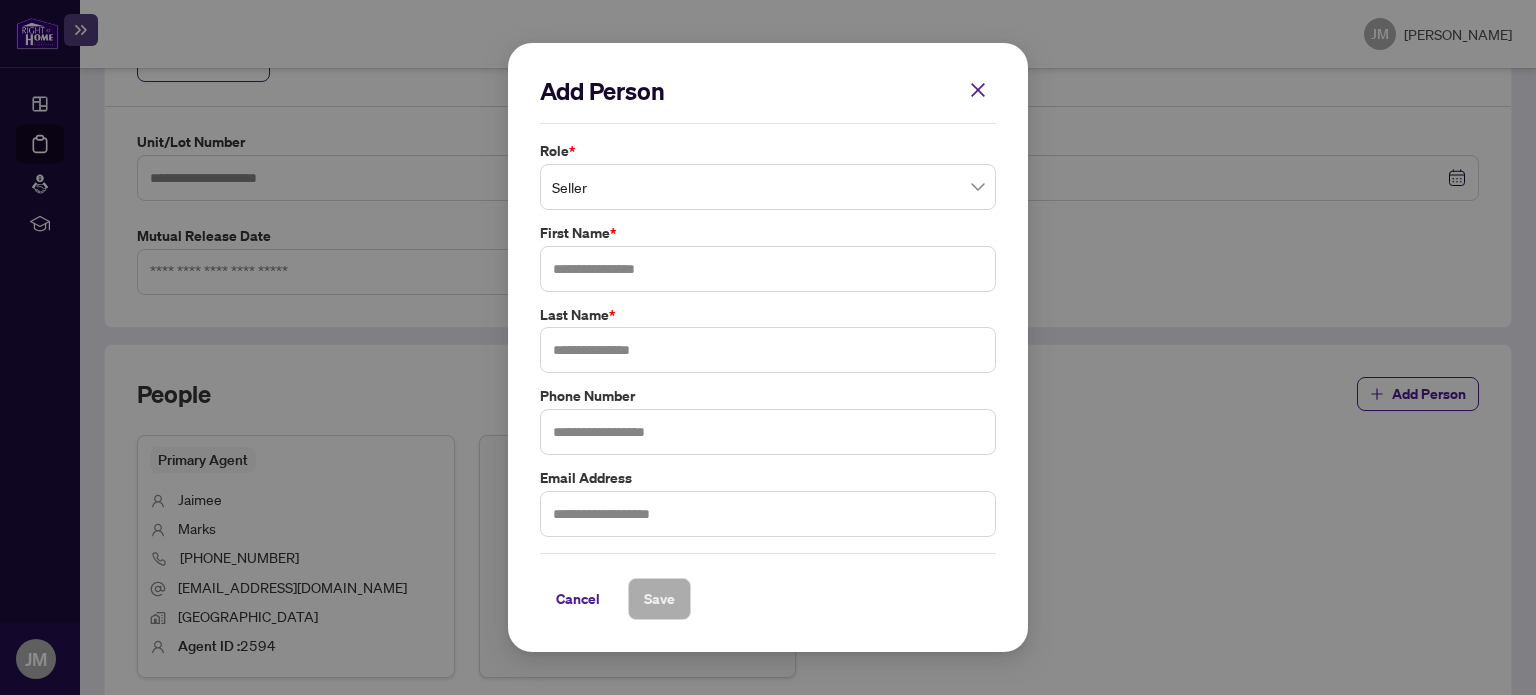 click on "Seller" at bounding box center [768, 187] 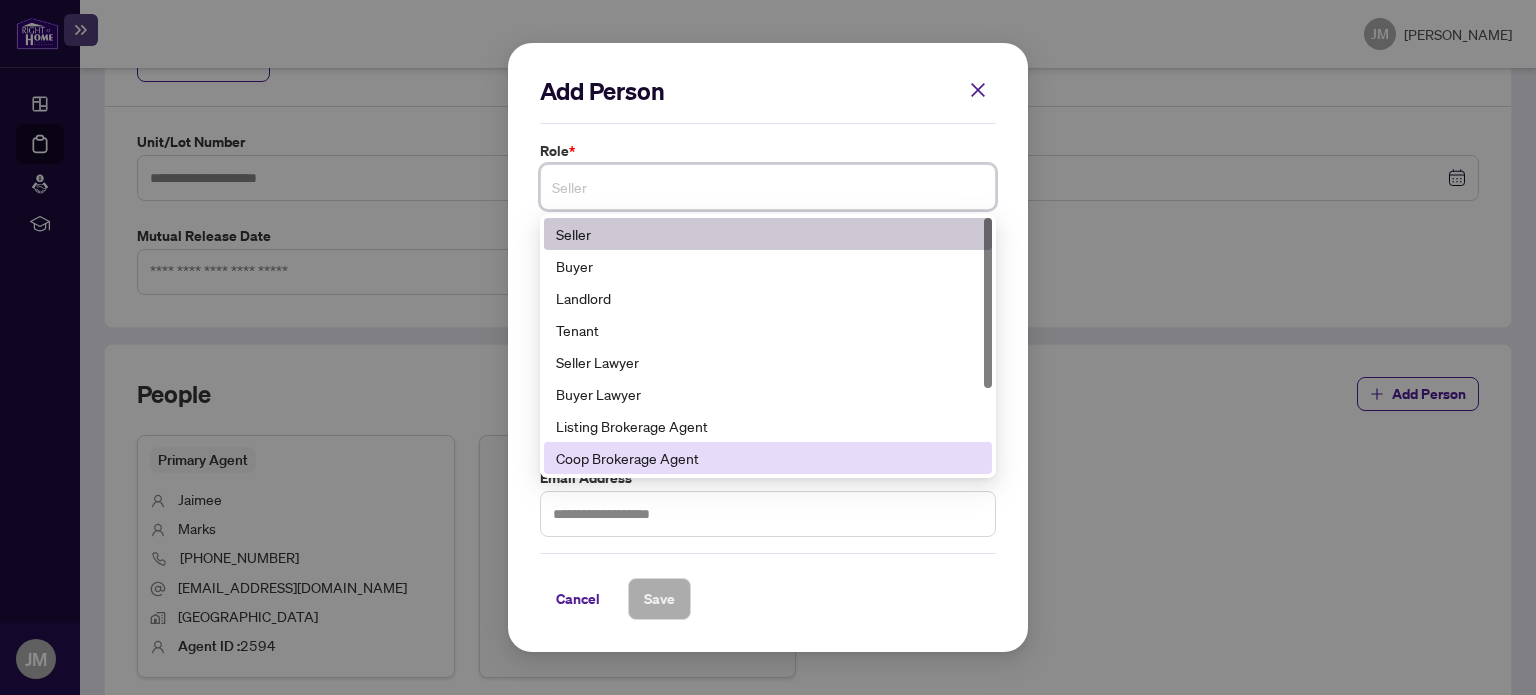 click on "Coop Brokerage Agent" at bounding box center [768, 458] 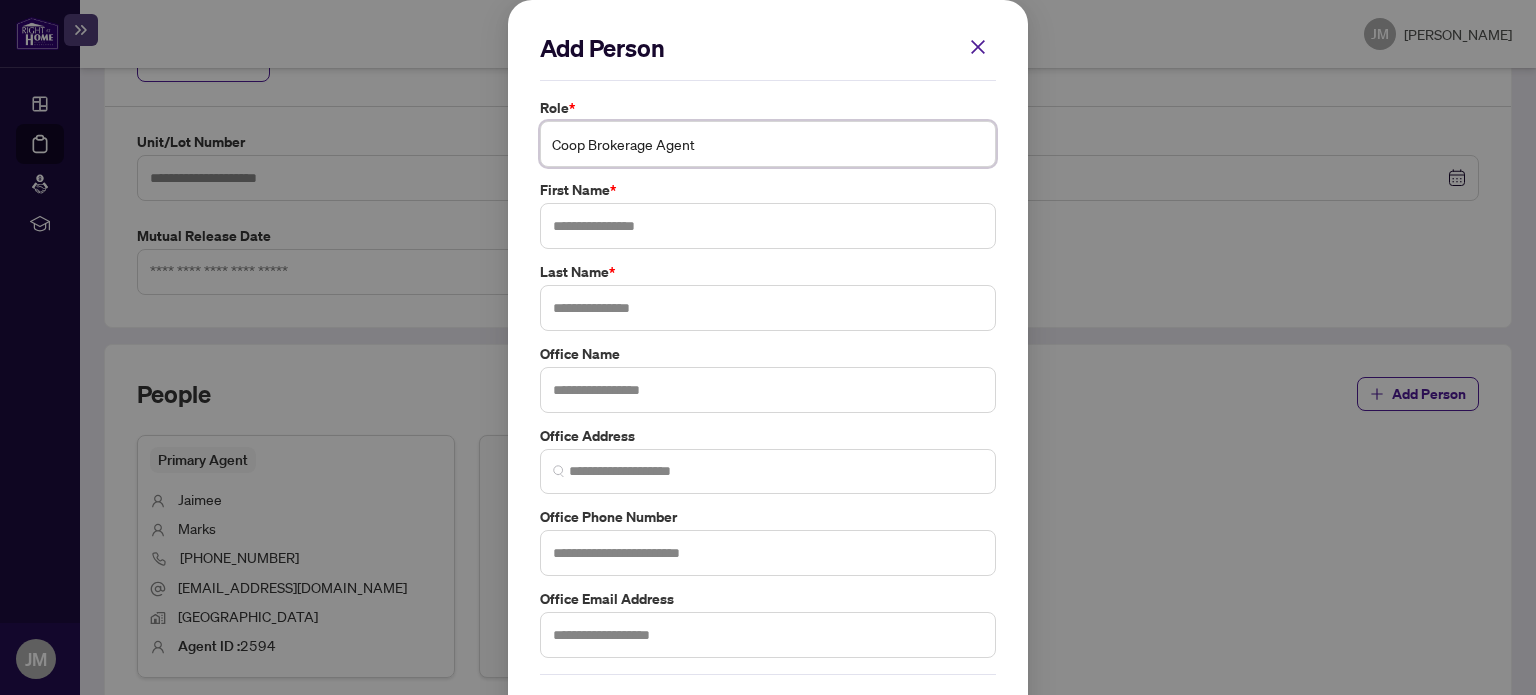 click on "Coop Brokerage Agent" at bounding box center [768, 144] 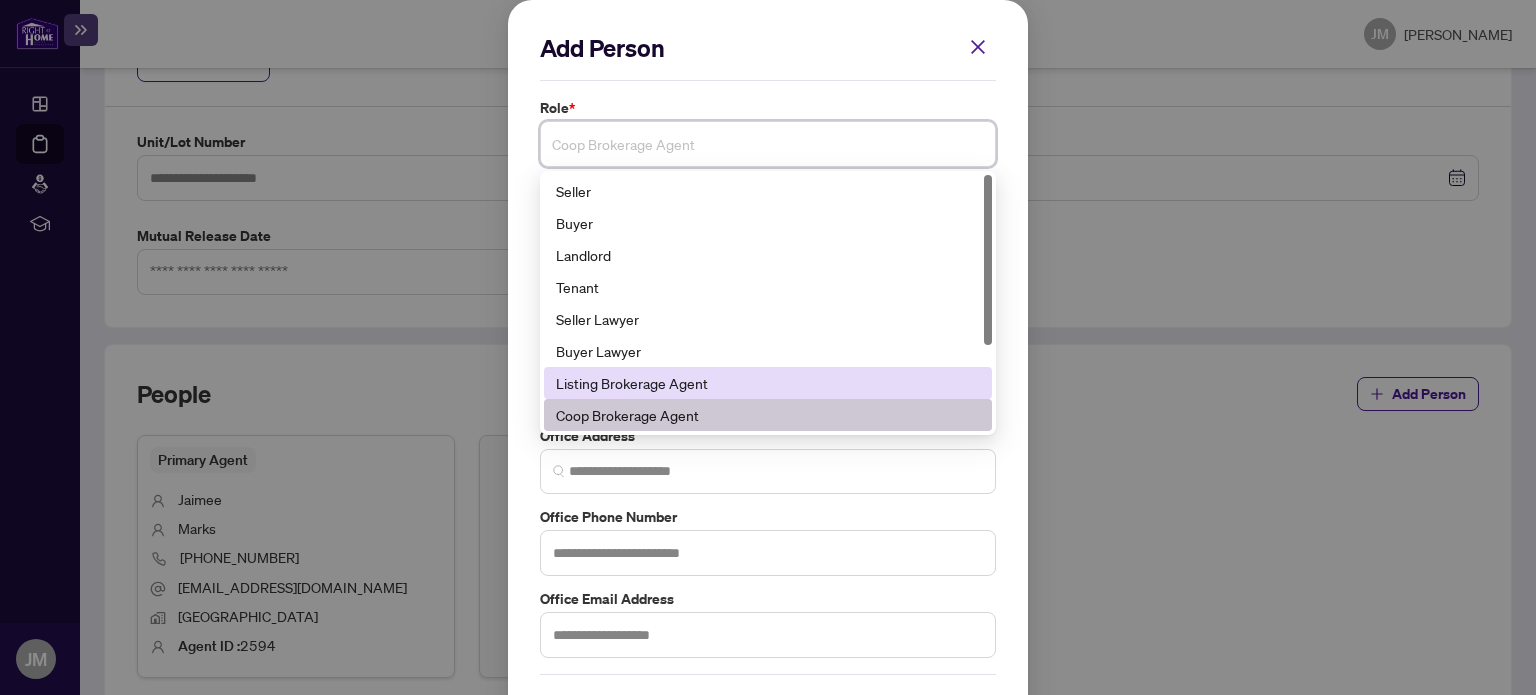 click on "Listing Brokerage Agent" at bounding box center [768, 383] 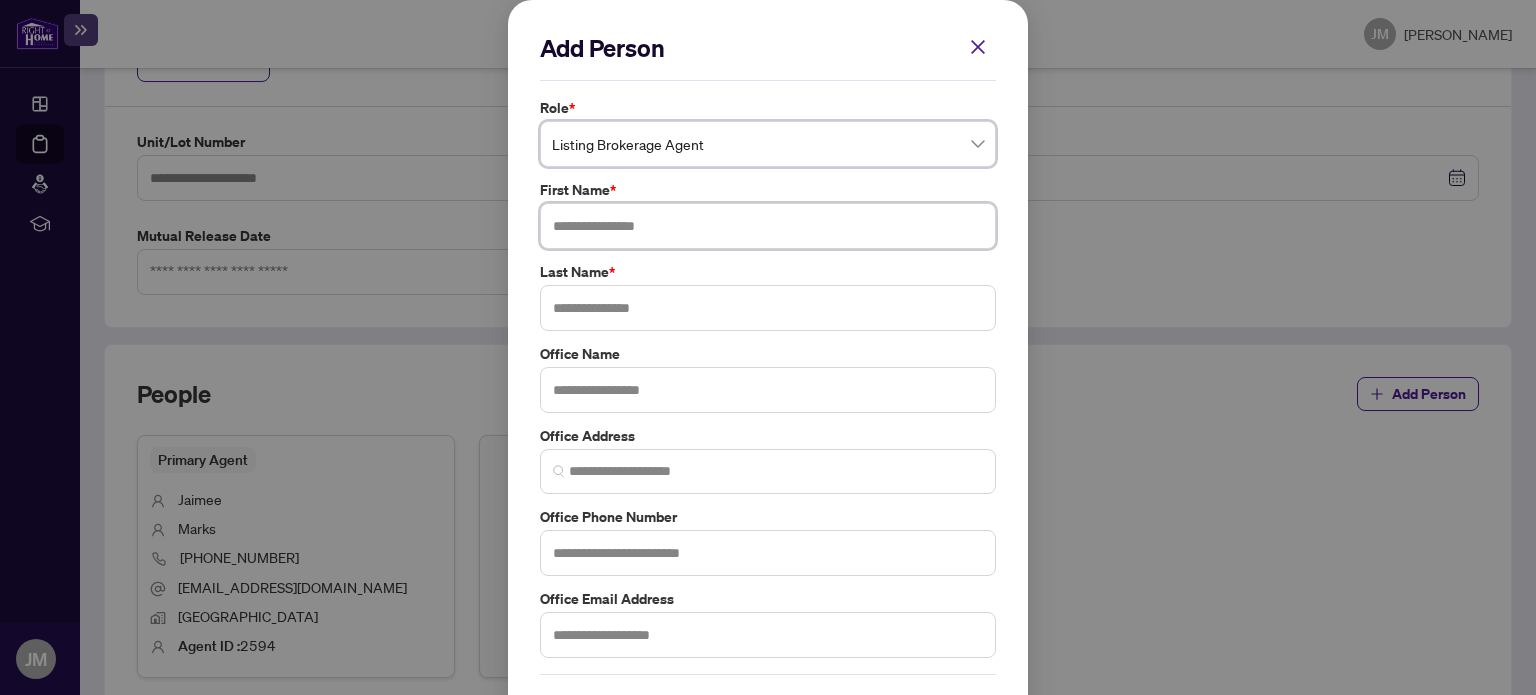 click at bounding box center [768, 226] 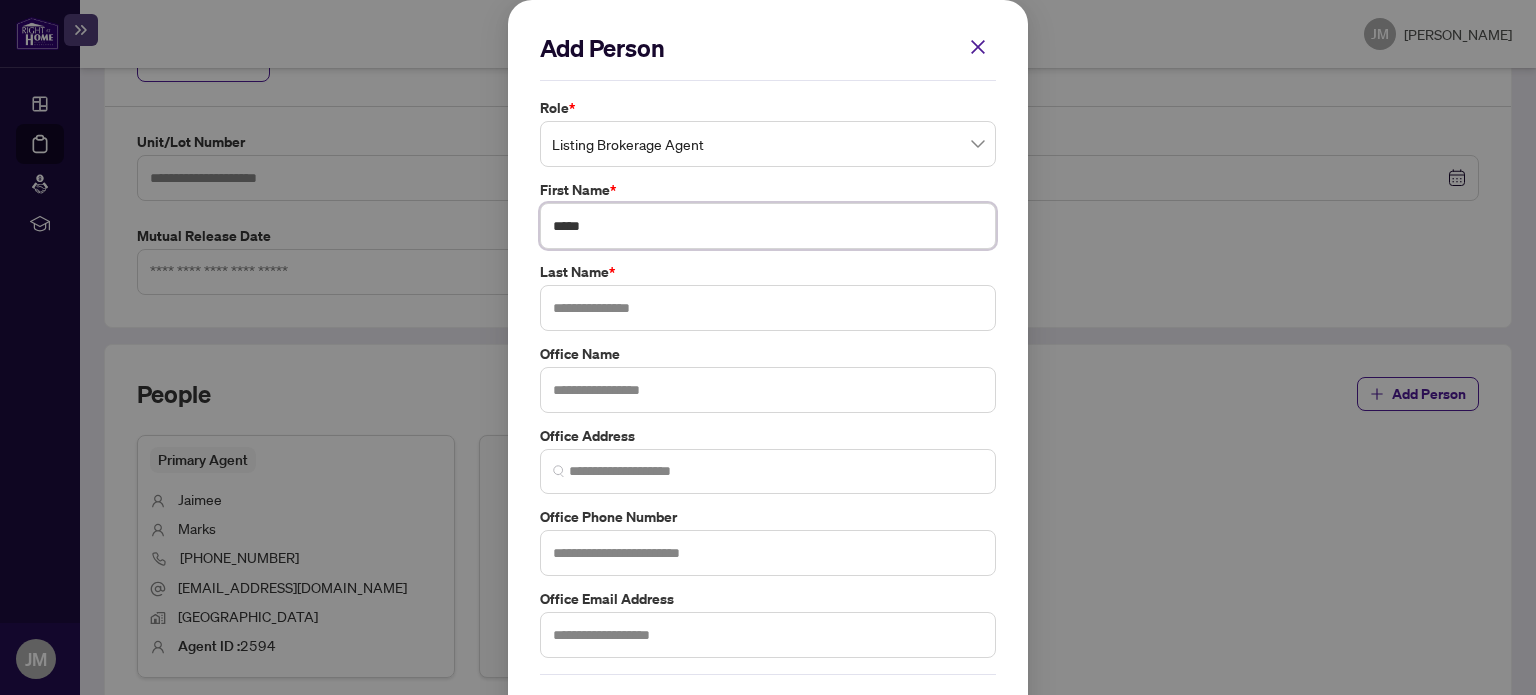 type on "*****" 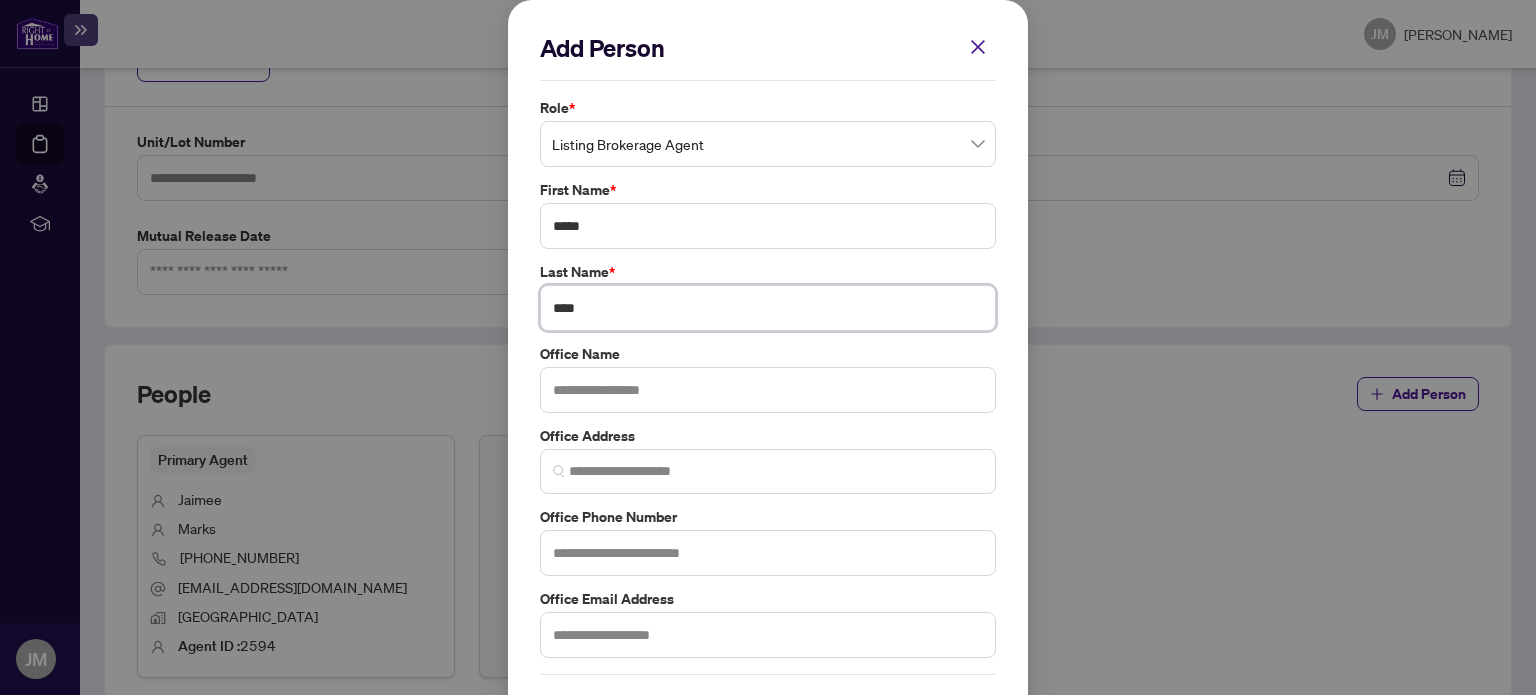 type on "****" 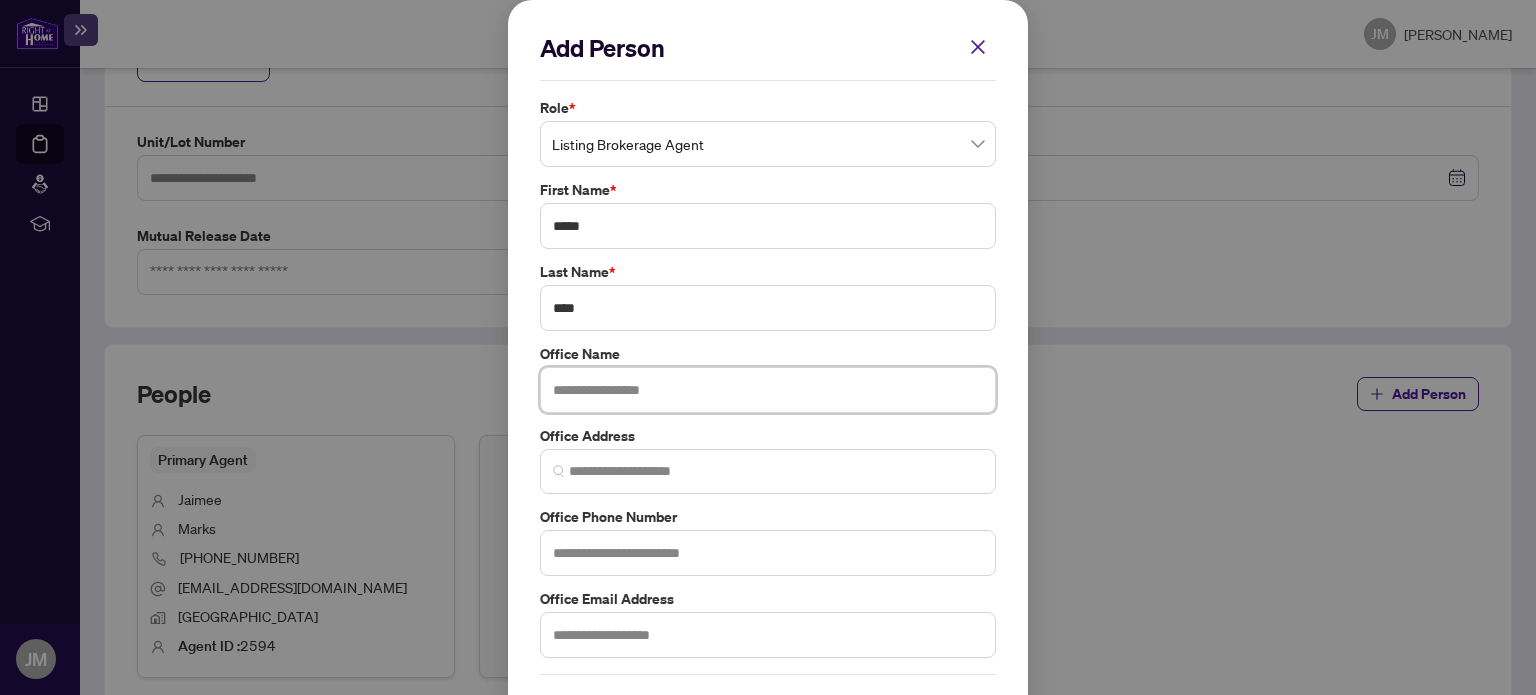 click at bounding box center [768, 390] 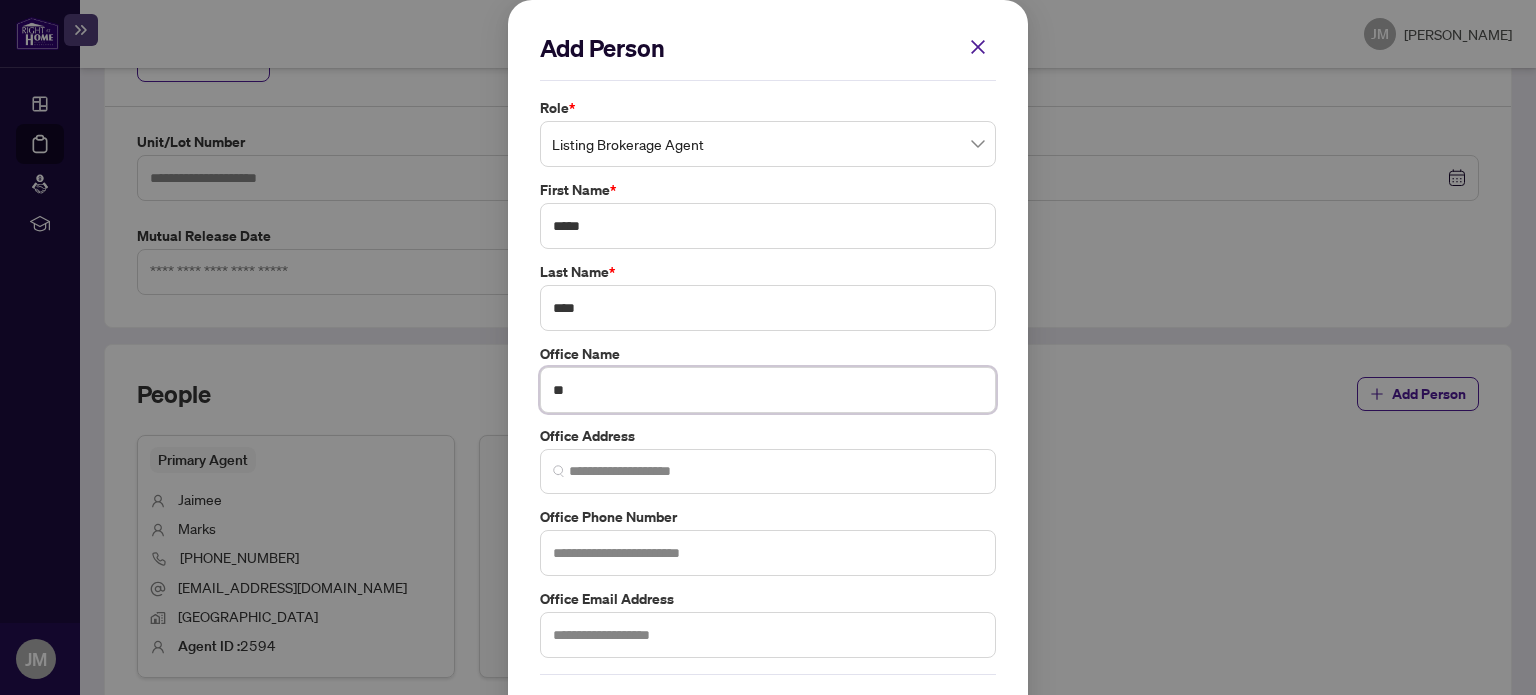 type on "*" 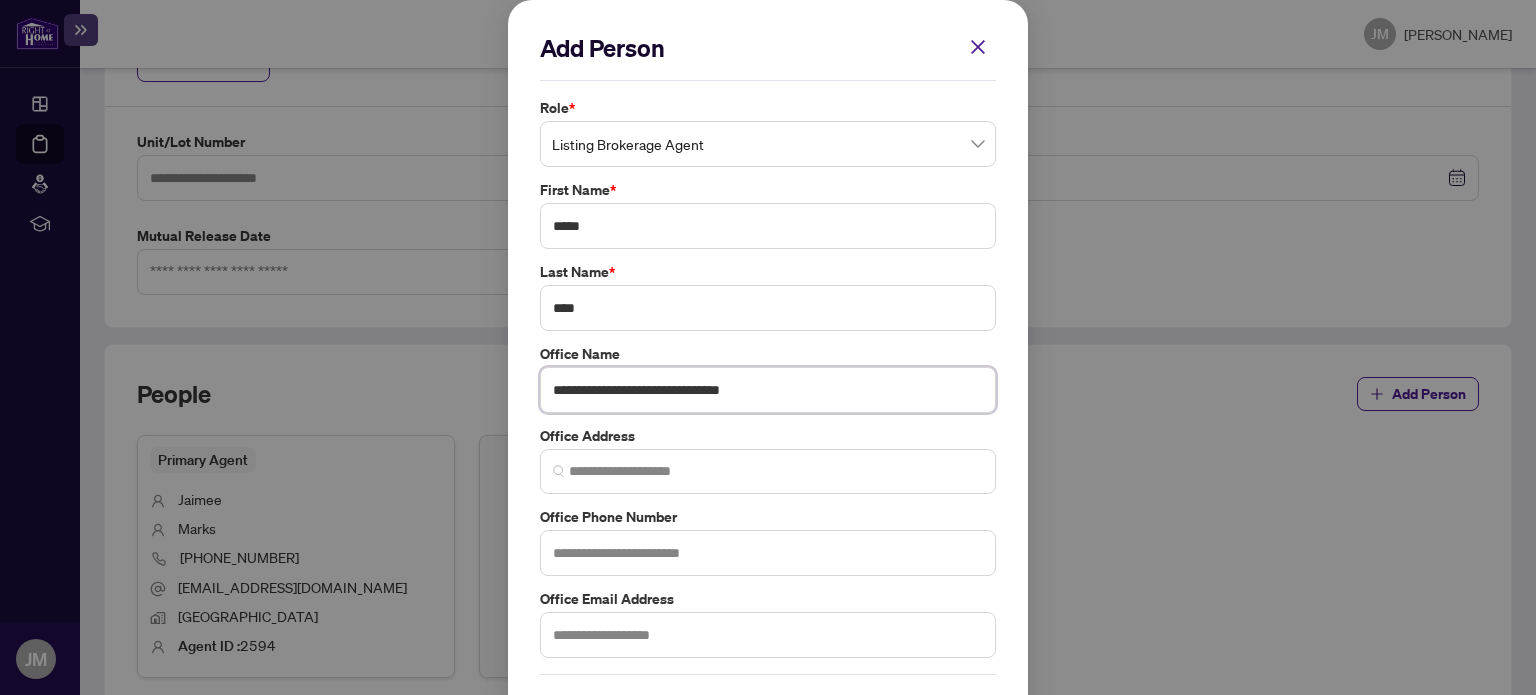 type on "**********" 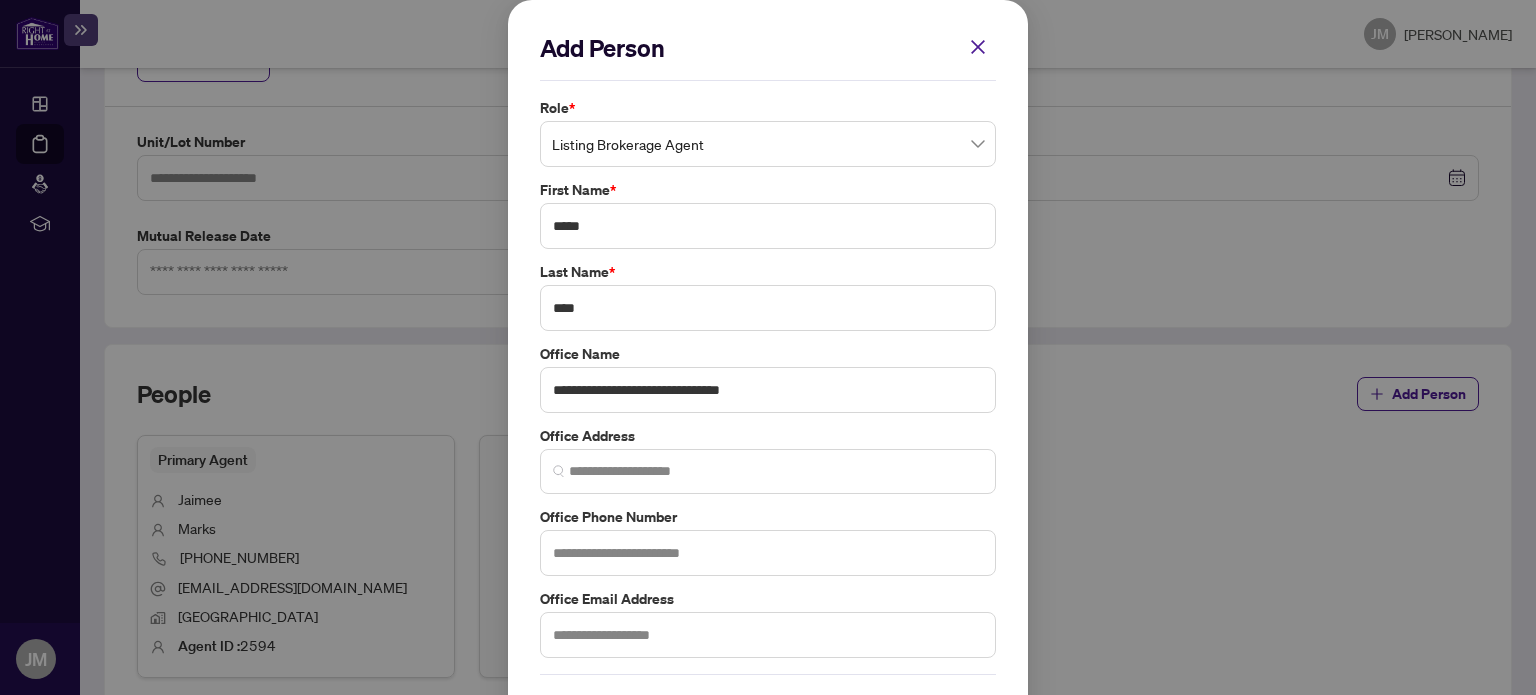 scroll, scrollTop: 74, scrollLeft: 0, axis: vertical 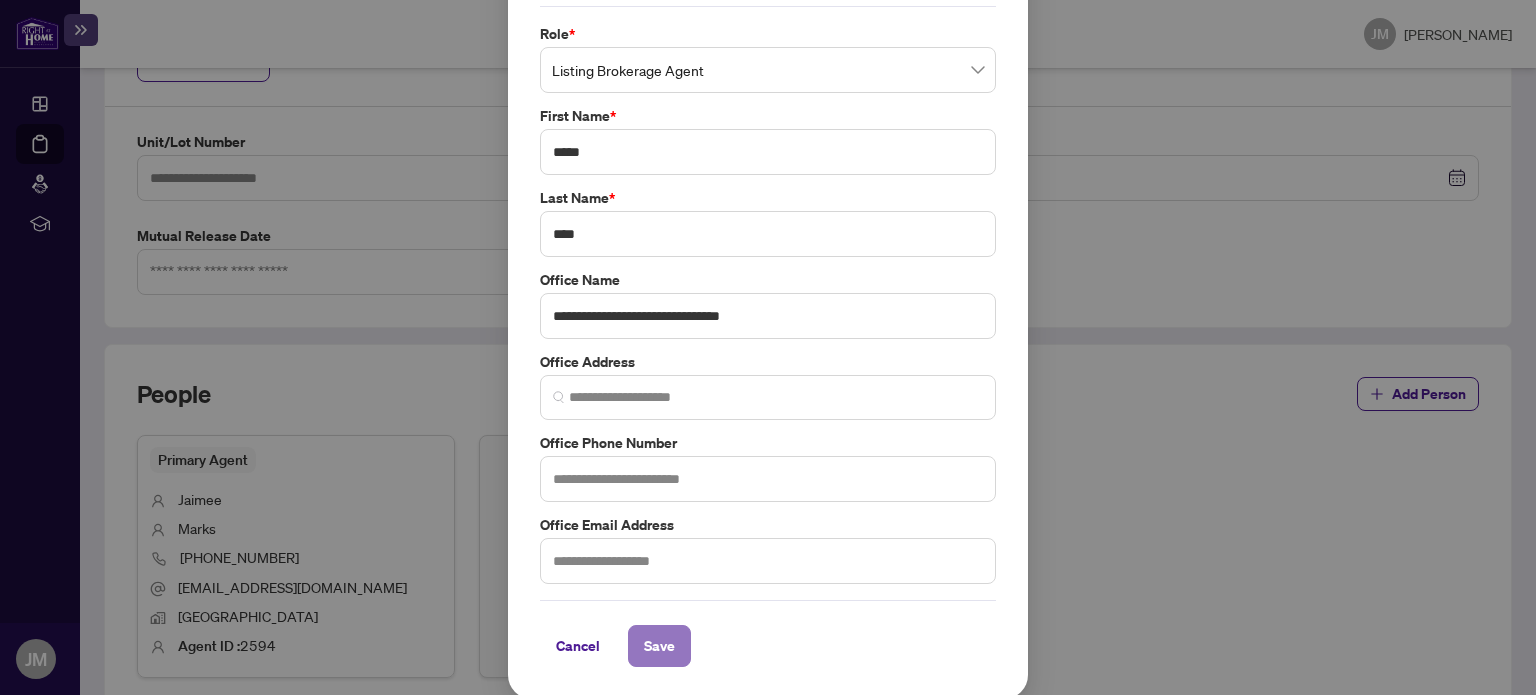 click on "Save" at bounding box center (659, 646) 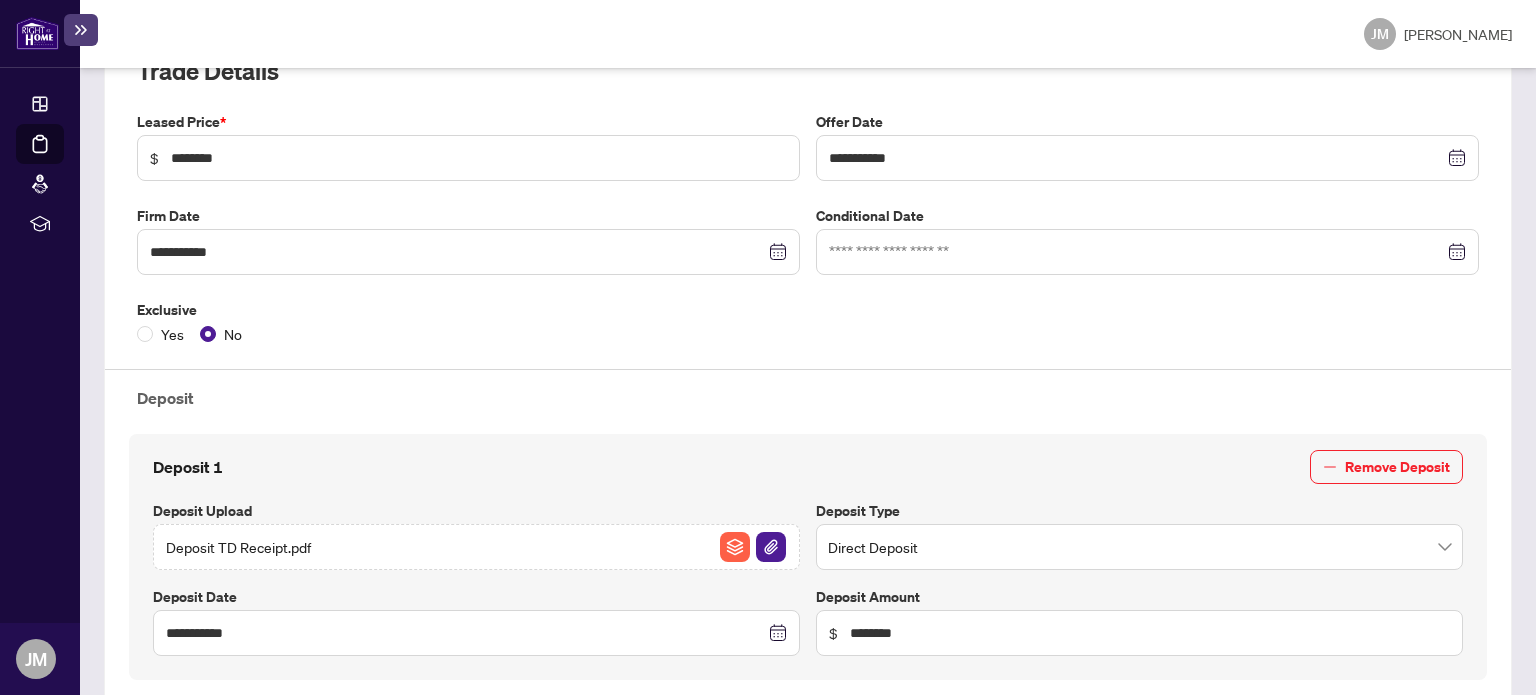 scroll, scrollTop: 0, scrollLeft: 0, axis: both 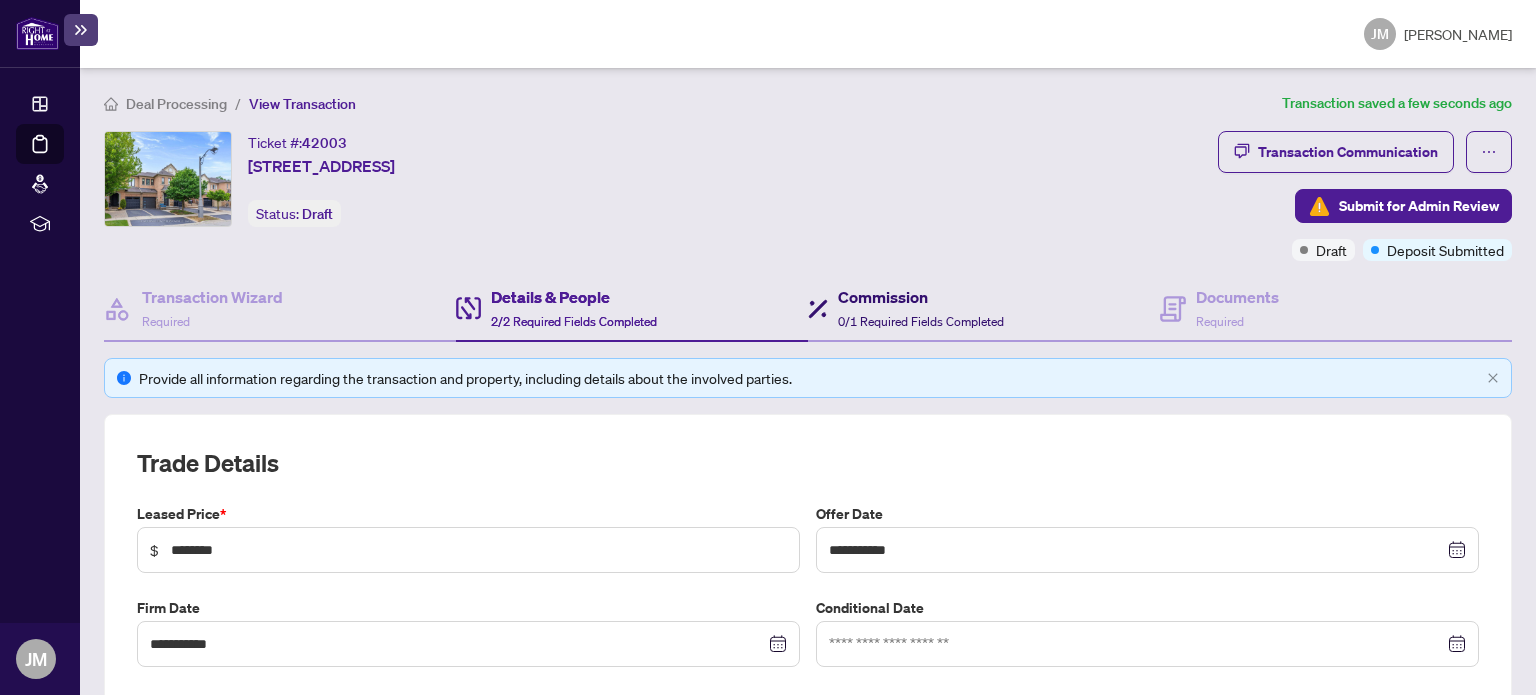 click on "Commission" at bounding box center [921, 297] 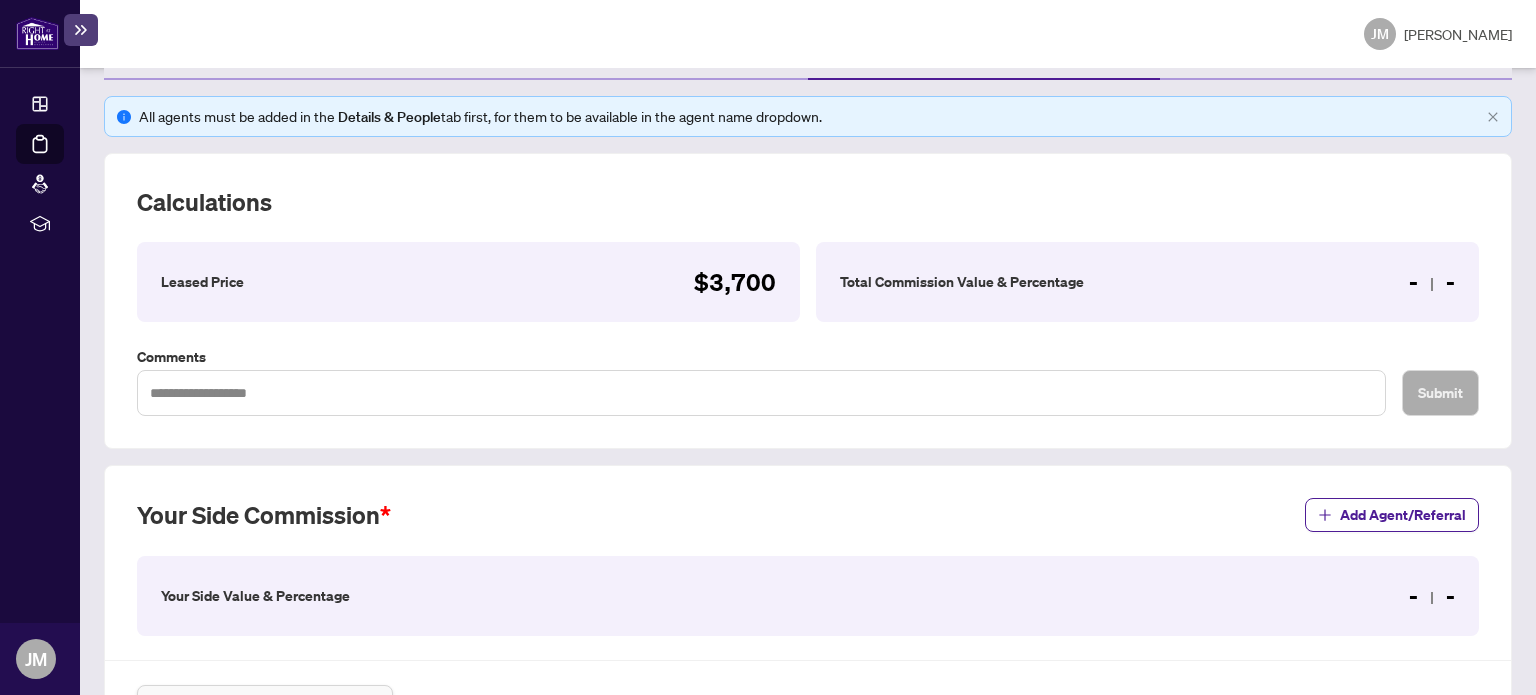 scroll, scrollTop: 394, scrollLeft: 0, axis: vertical 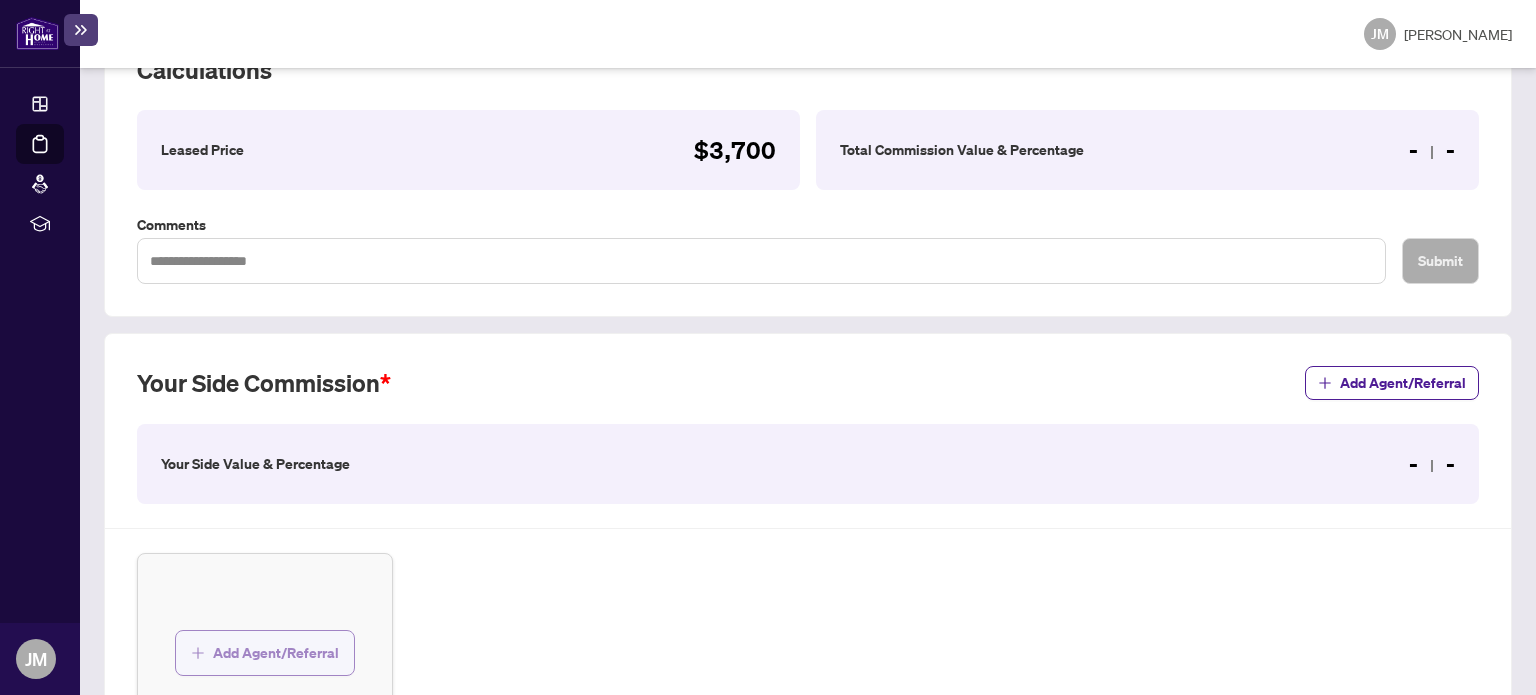 click on "Add Agent/Referral" at bounding box center (276, 653) 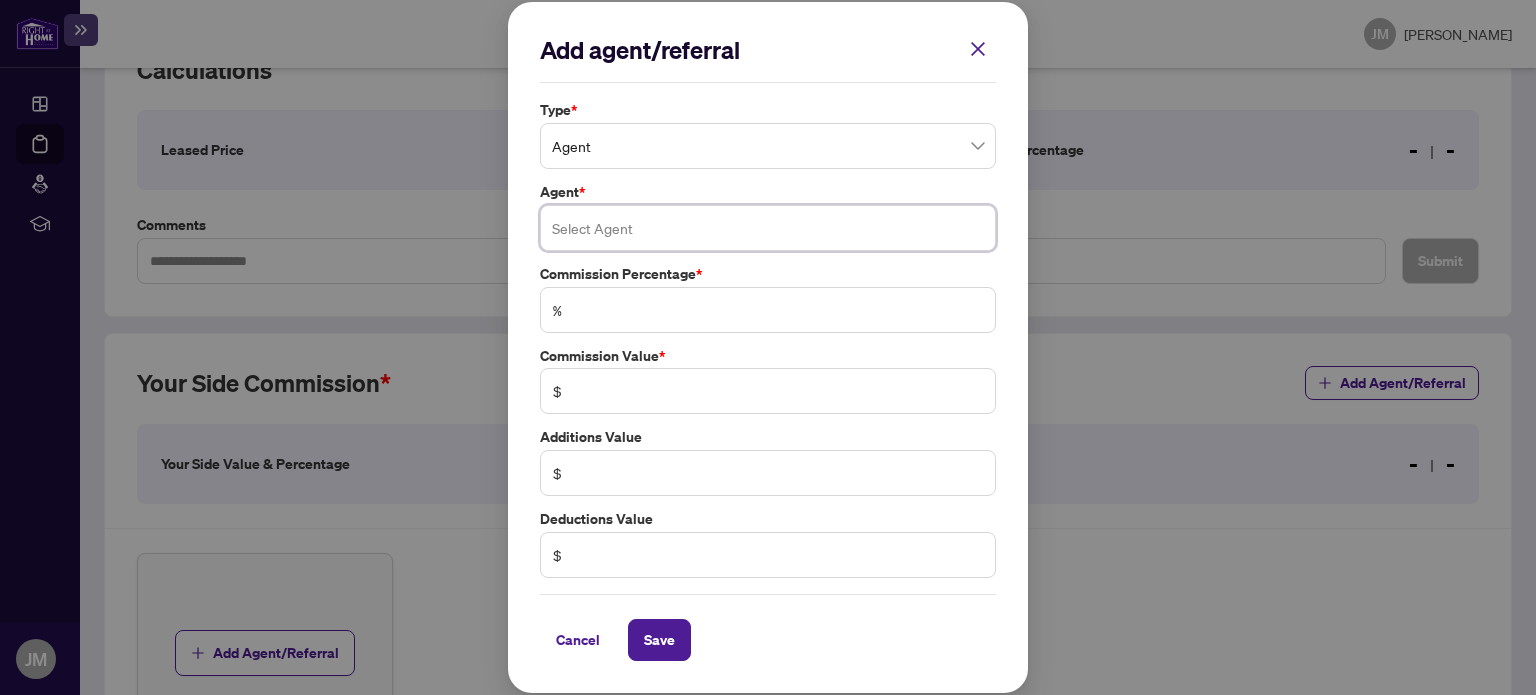 click at bounding box center [768, 228] 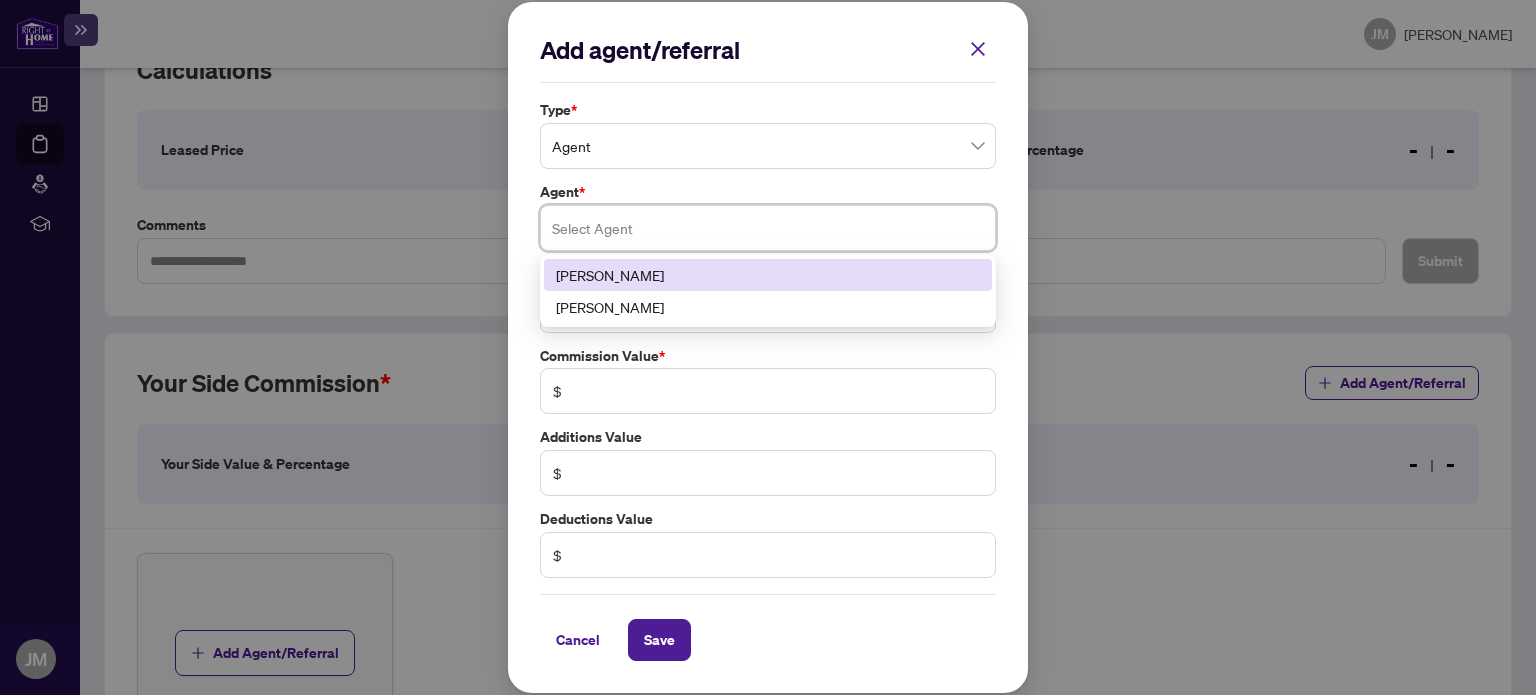 click on "Jaimee Marks" at bounding box center [768, 275] 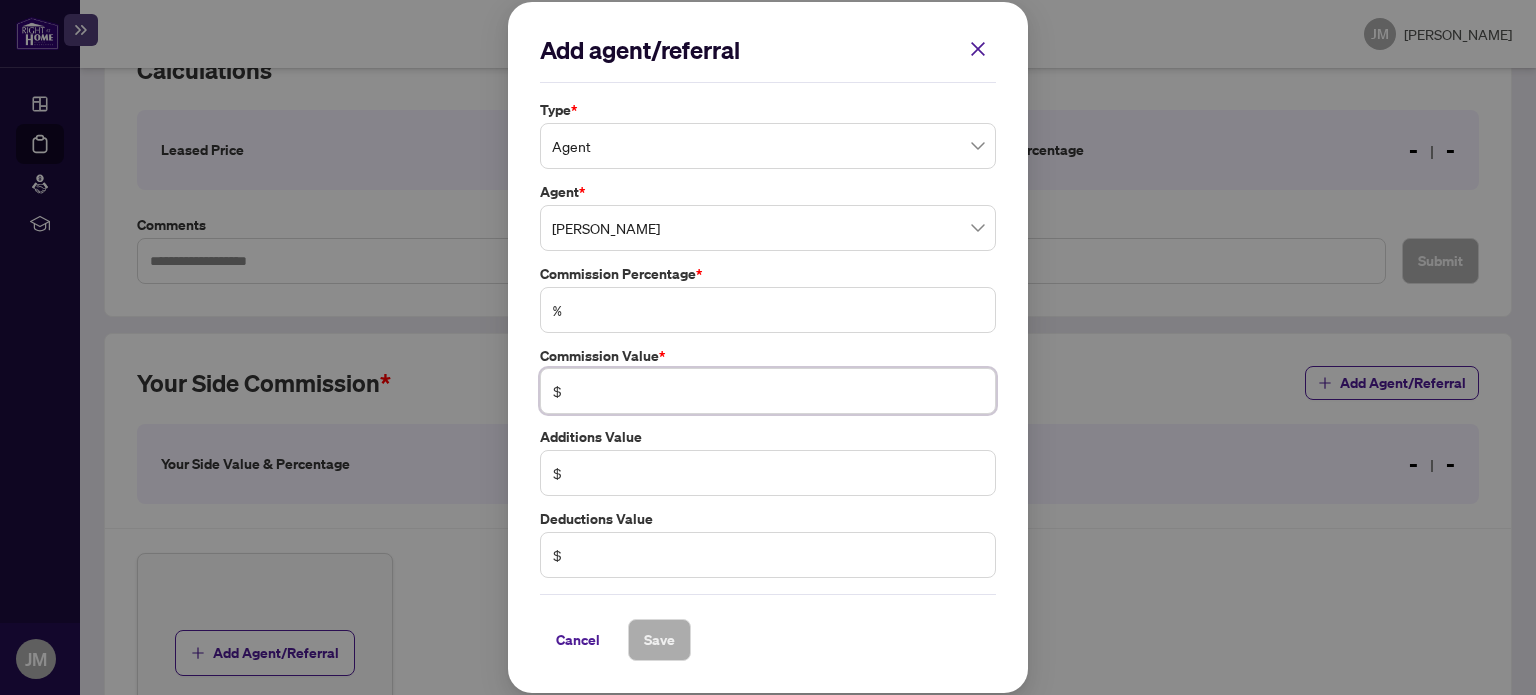 click at bounding box center (778, 391) 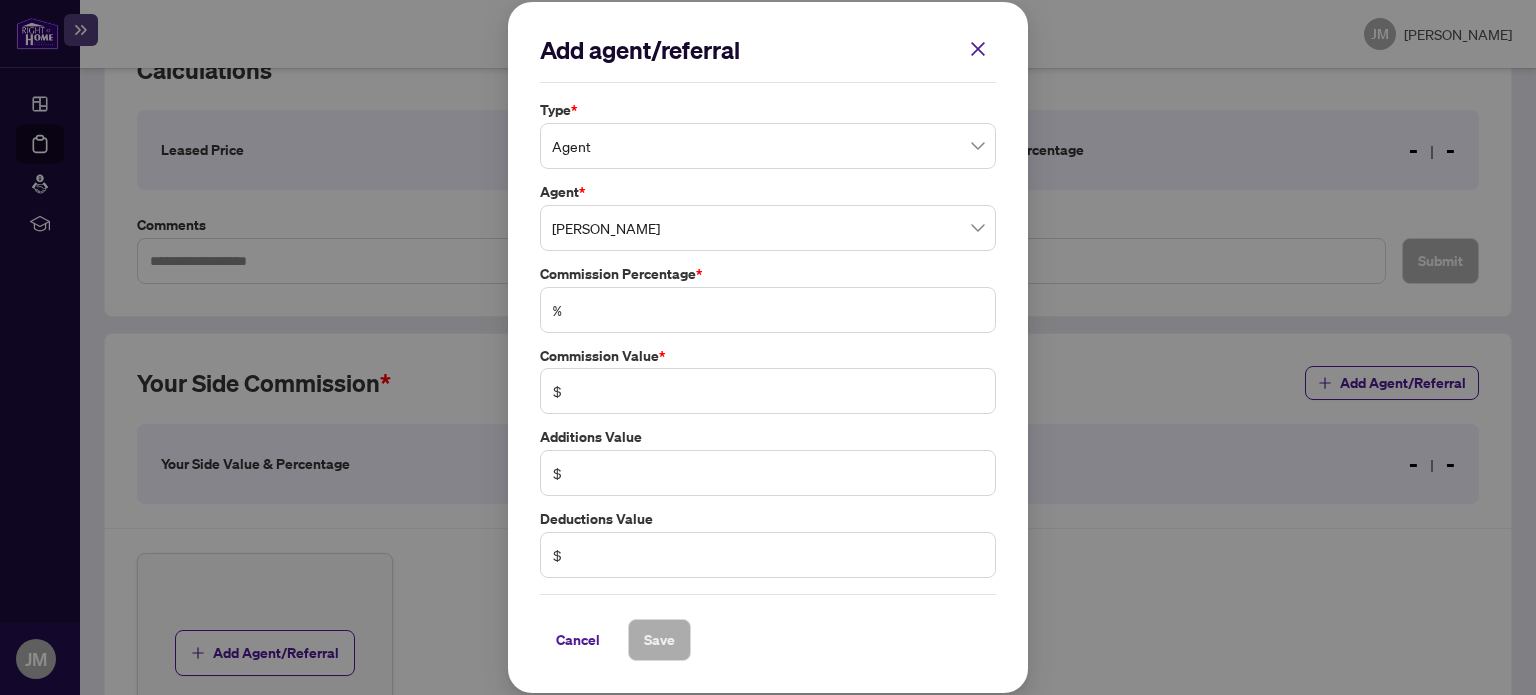 click on "%" at bounding box center (768, 310) 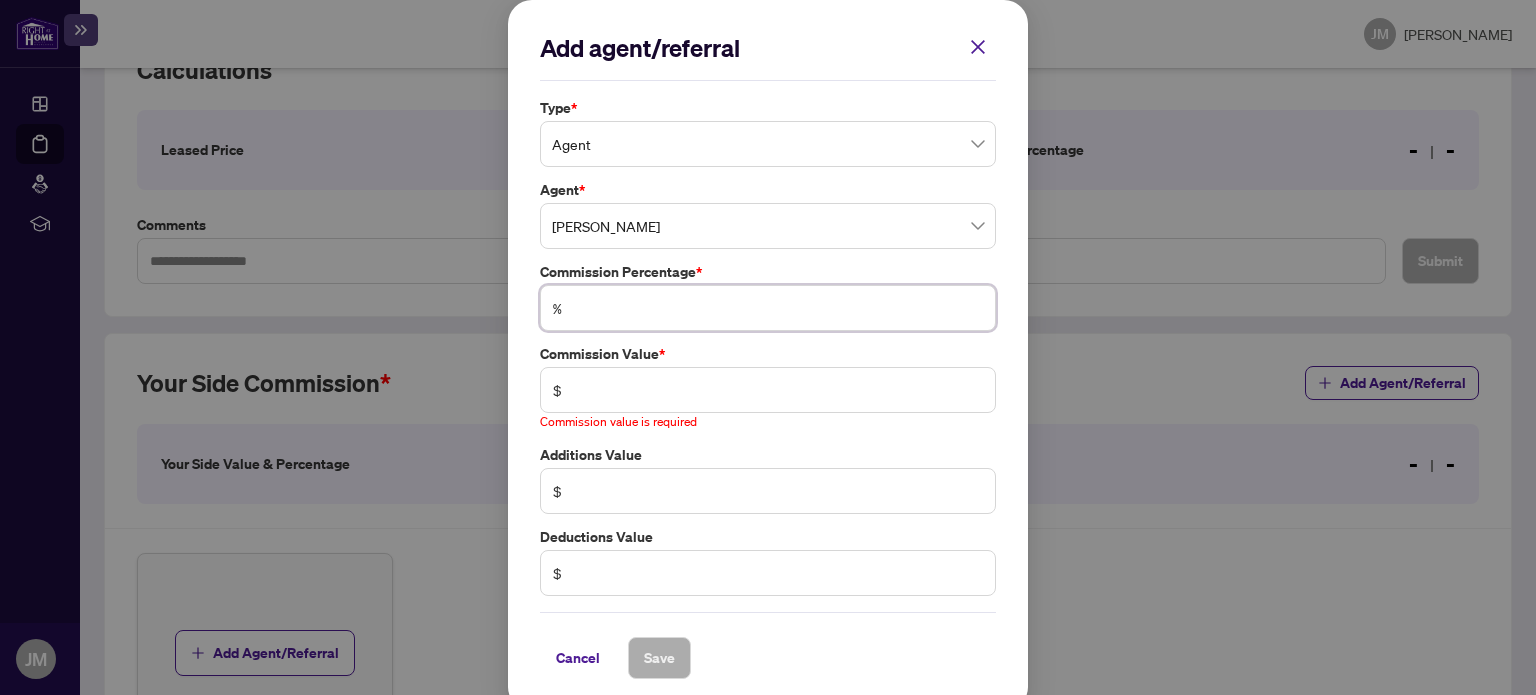 type on "**" 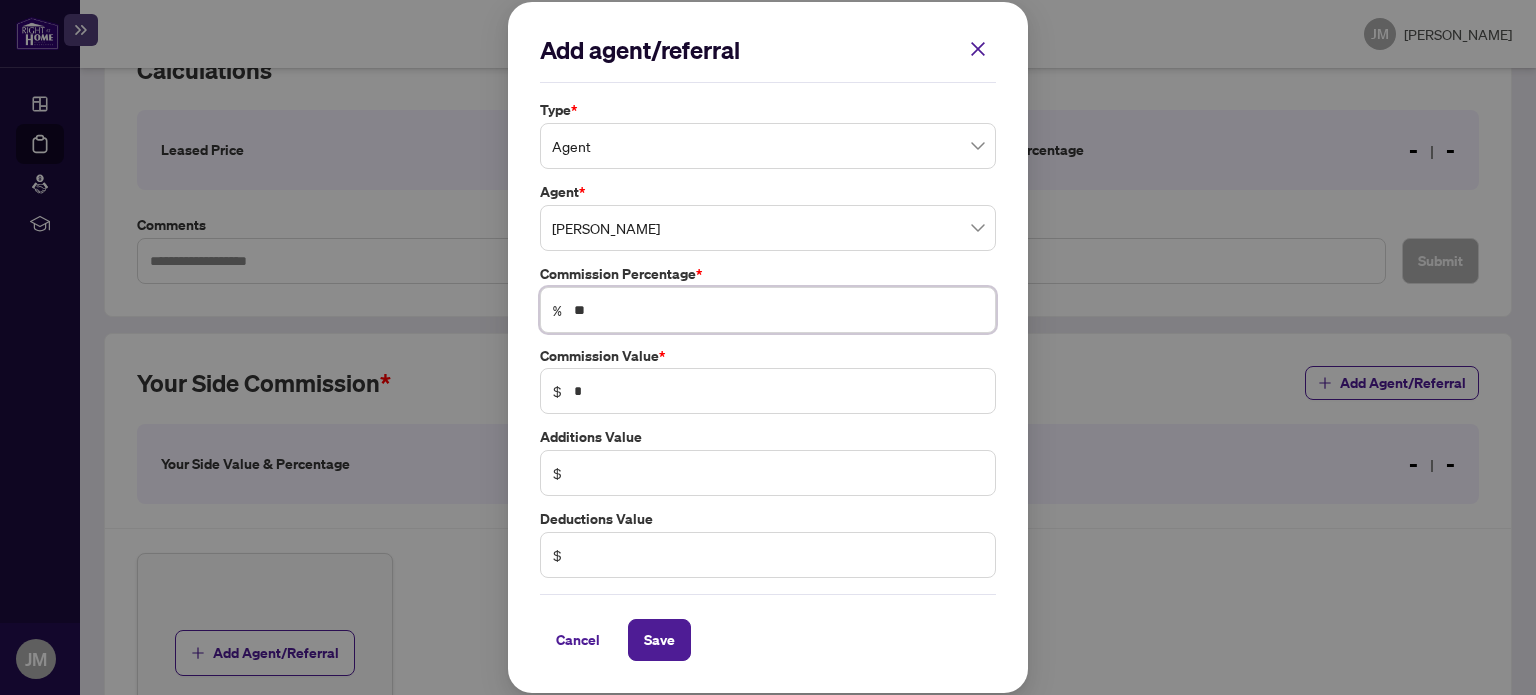 type on "***" 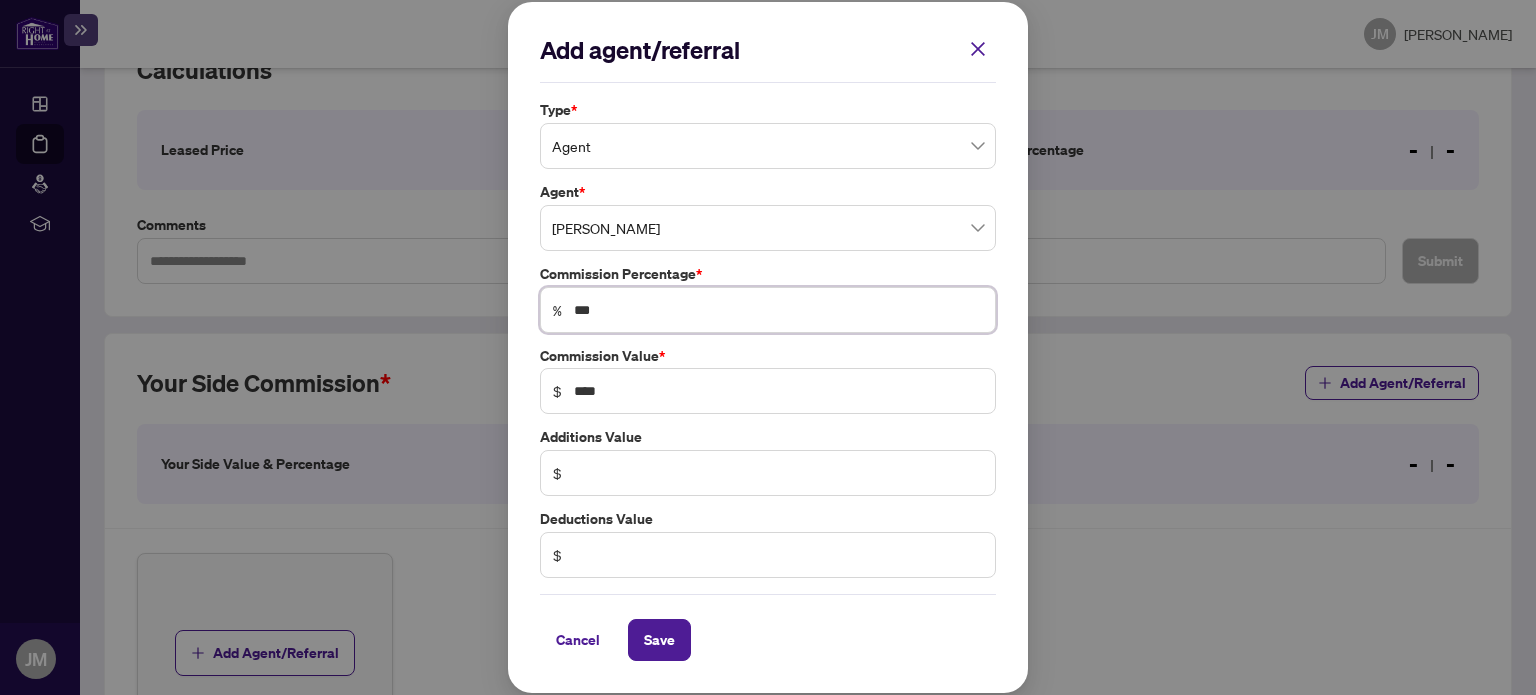 type on "**" 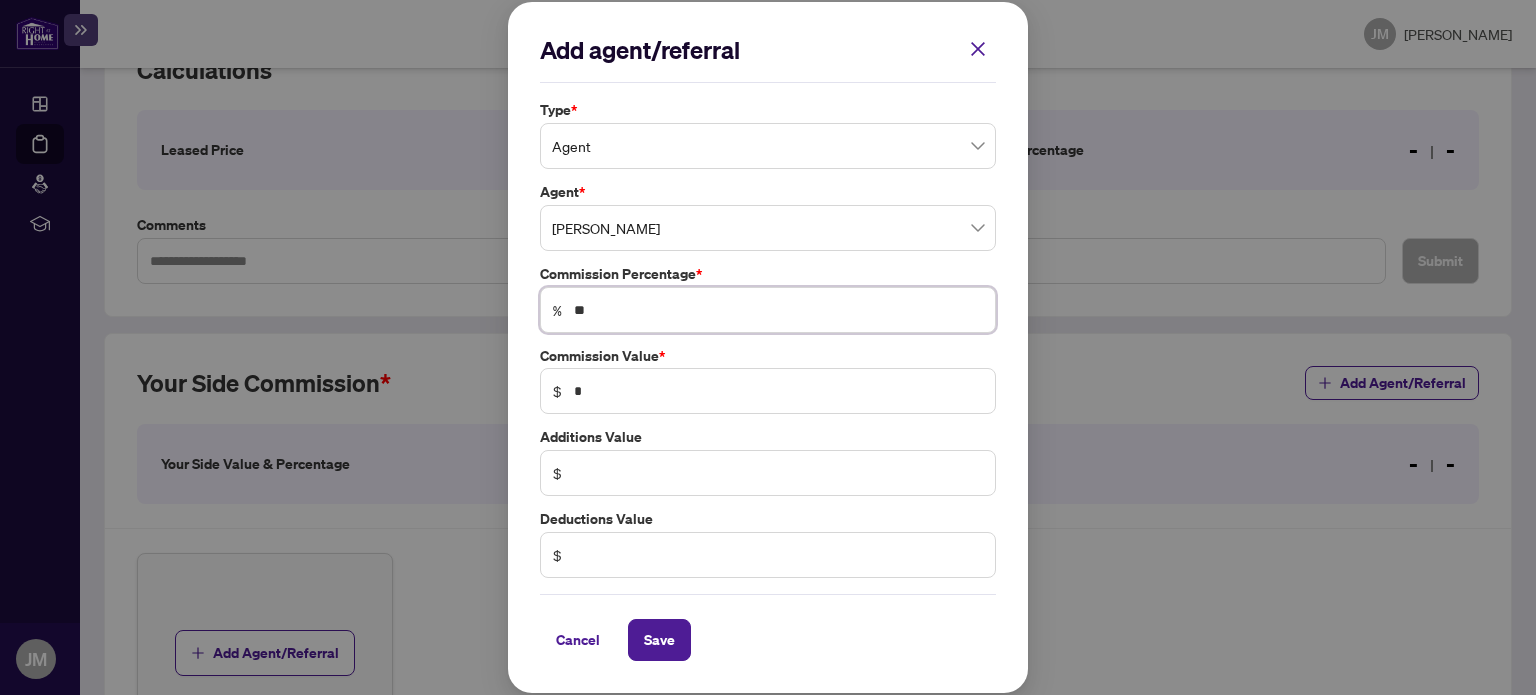 type on "*" 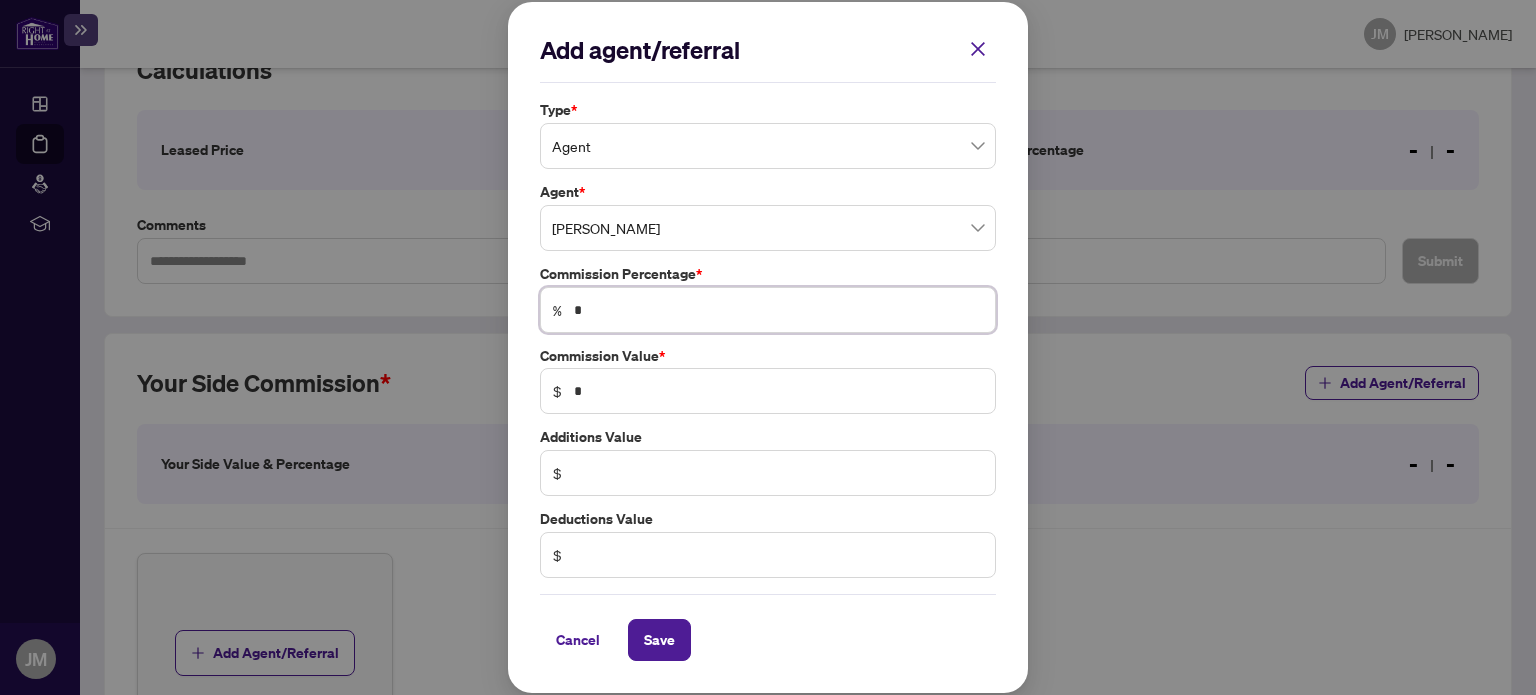 type 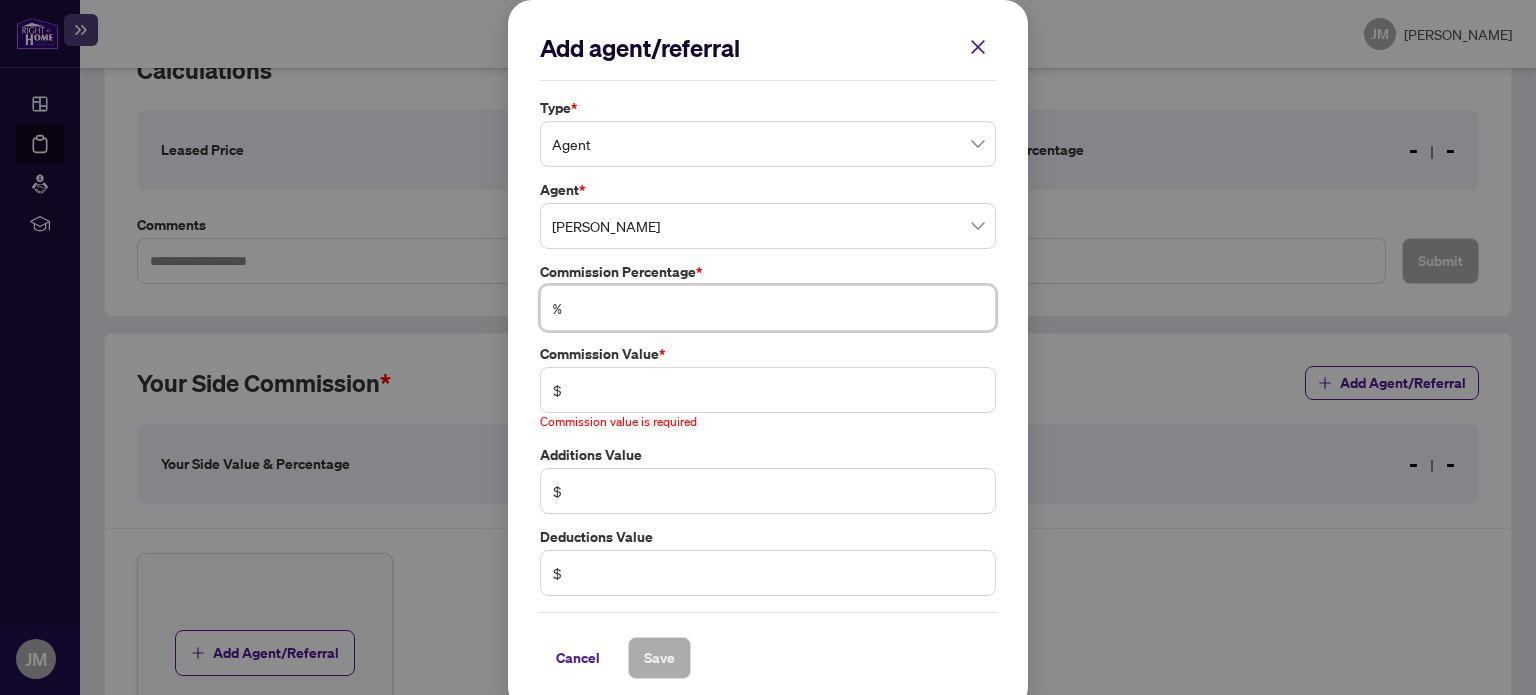 type on "*" 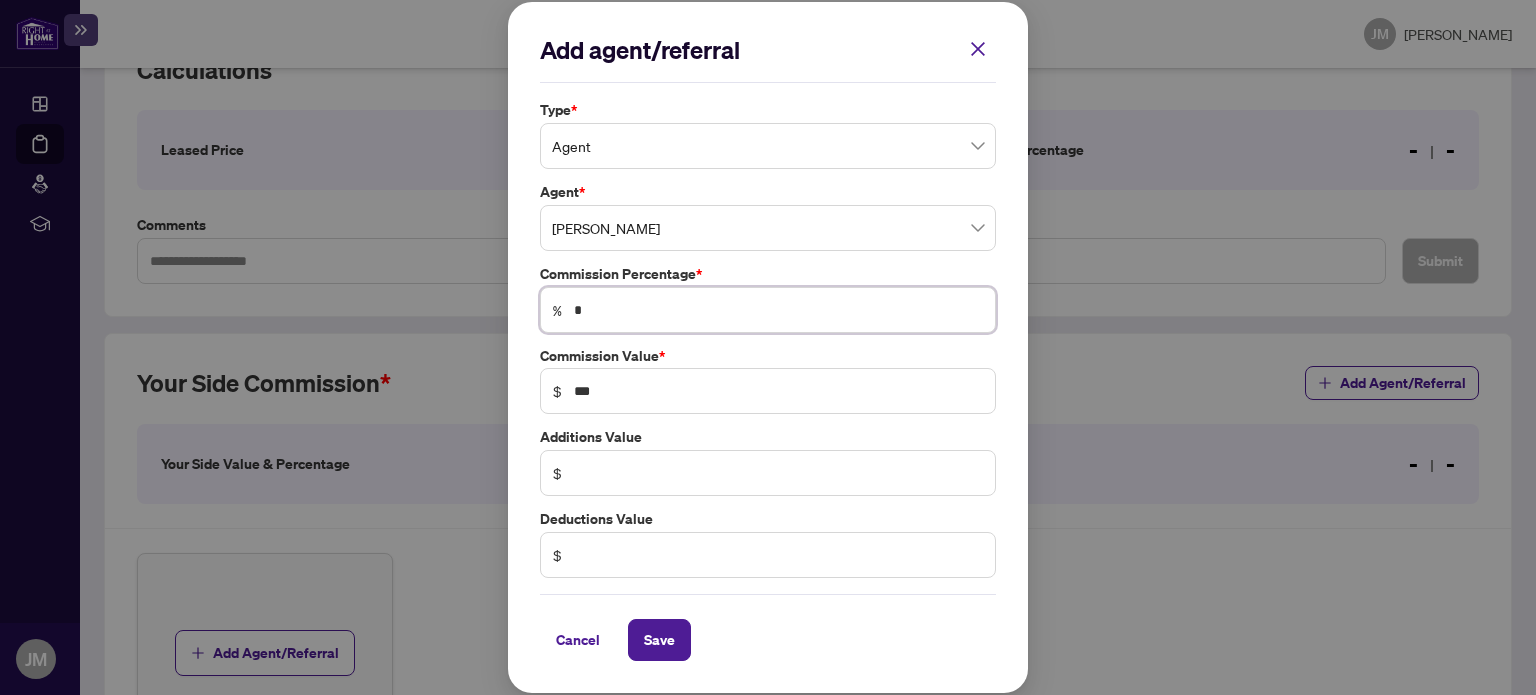 type on "**" 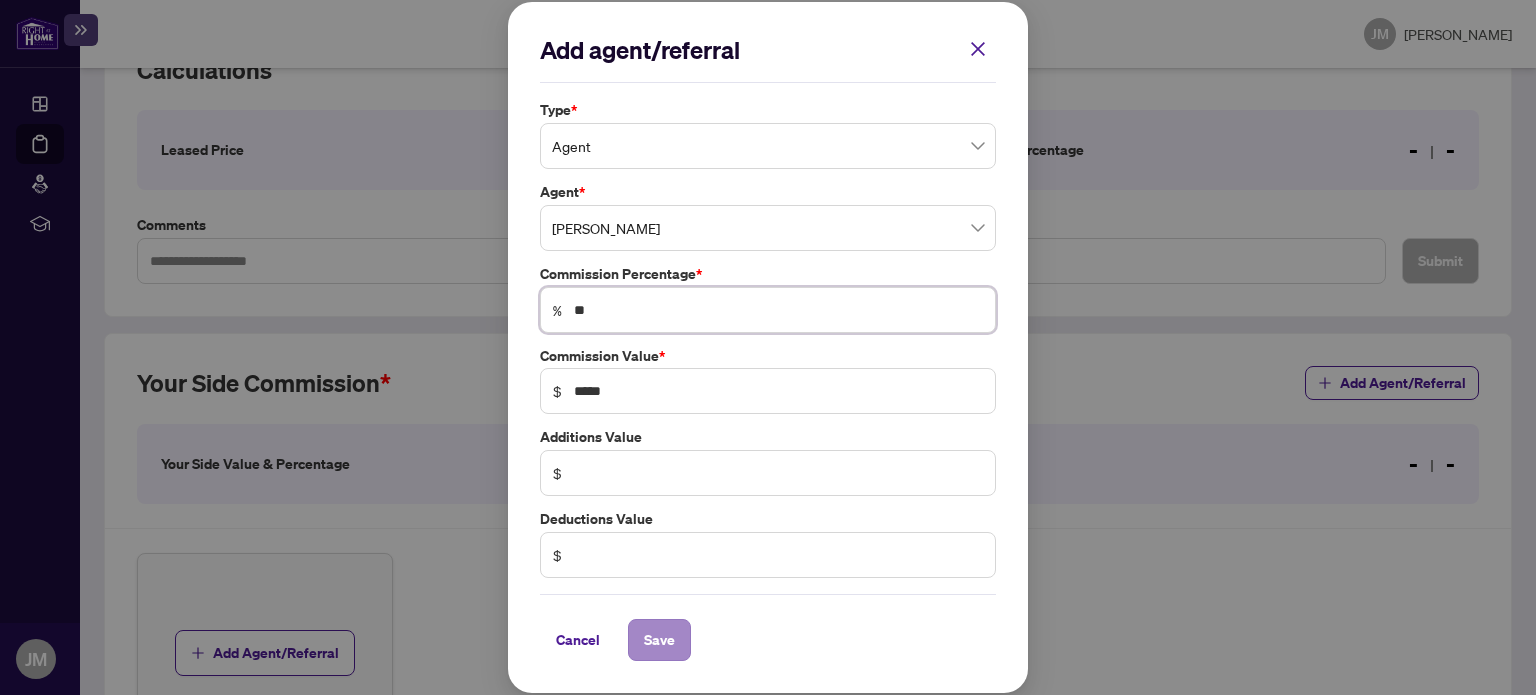 type on "**" 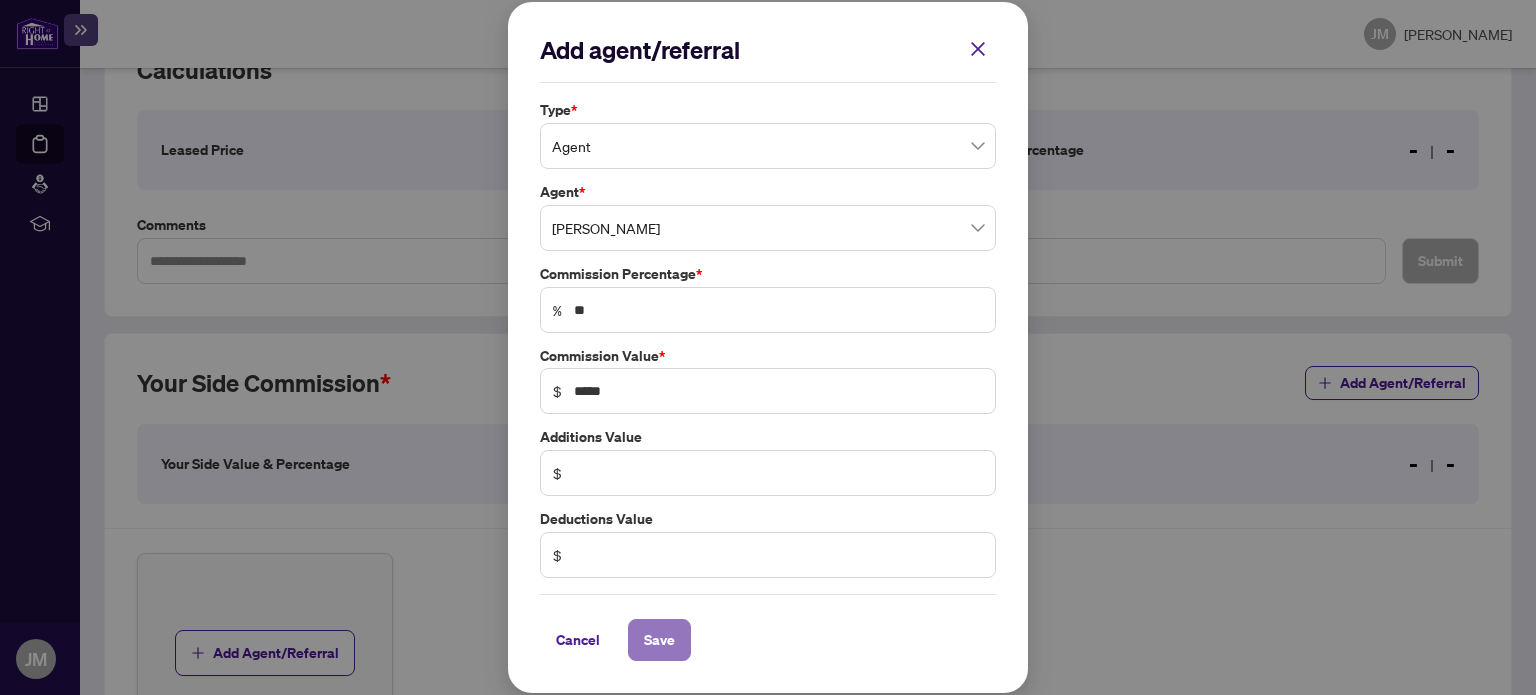 click on "Save" at bounding box center (659, 640) 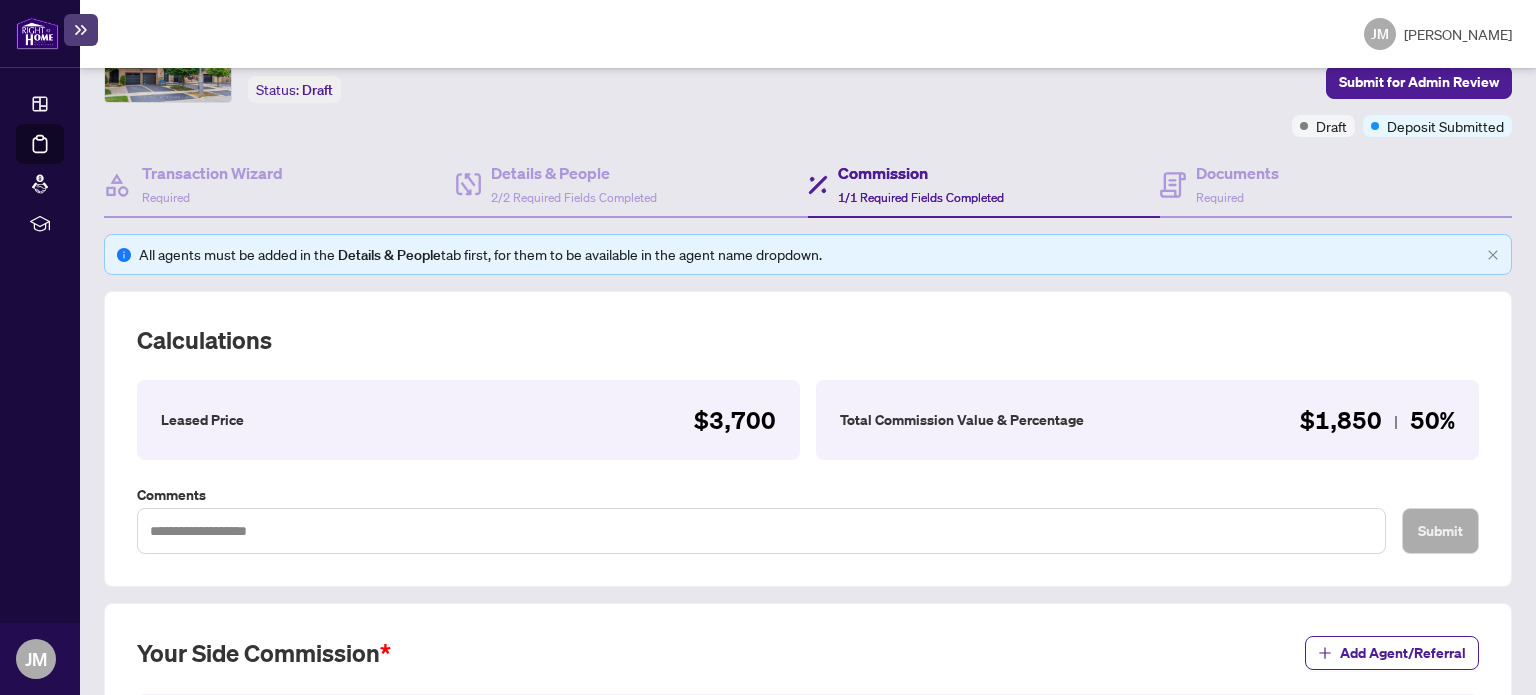 scroll, scrollTop: 79, scrollLeft: 0, axis: vertical 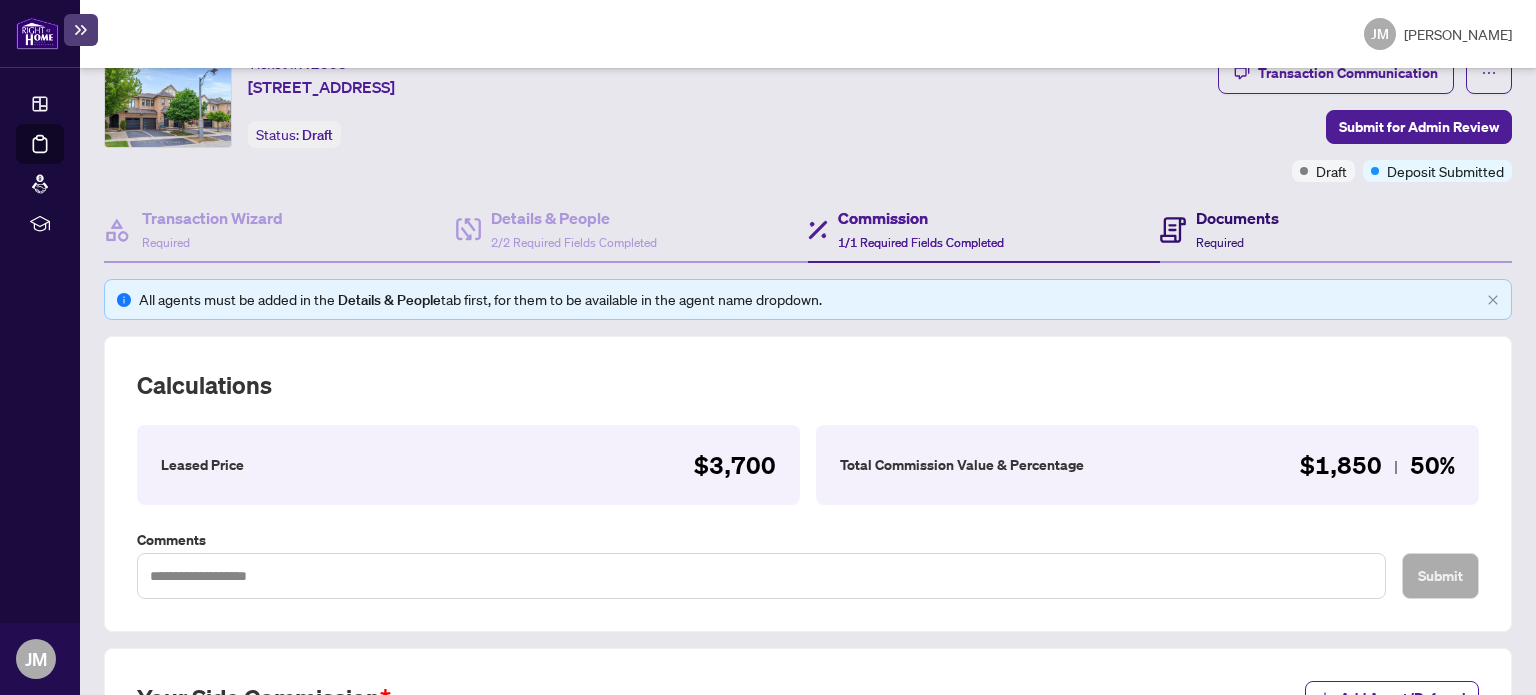 click on "Documents" at bounding box center [1237, 218] 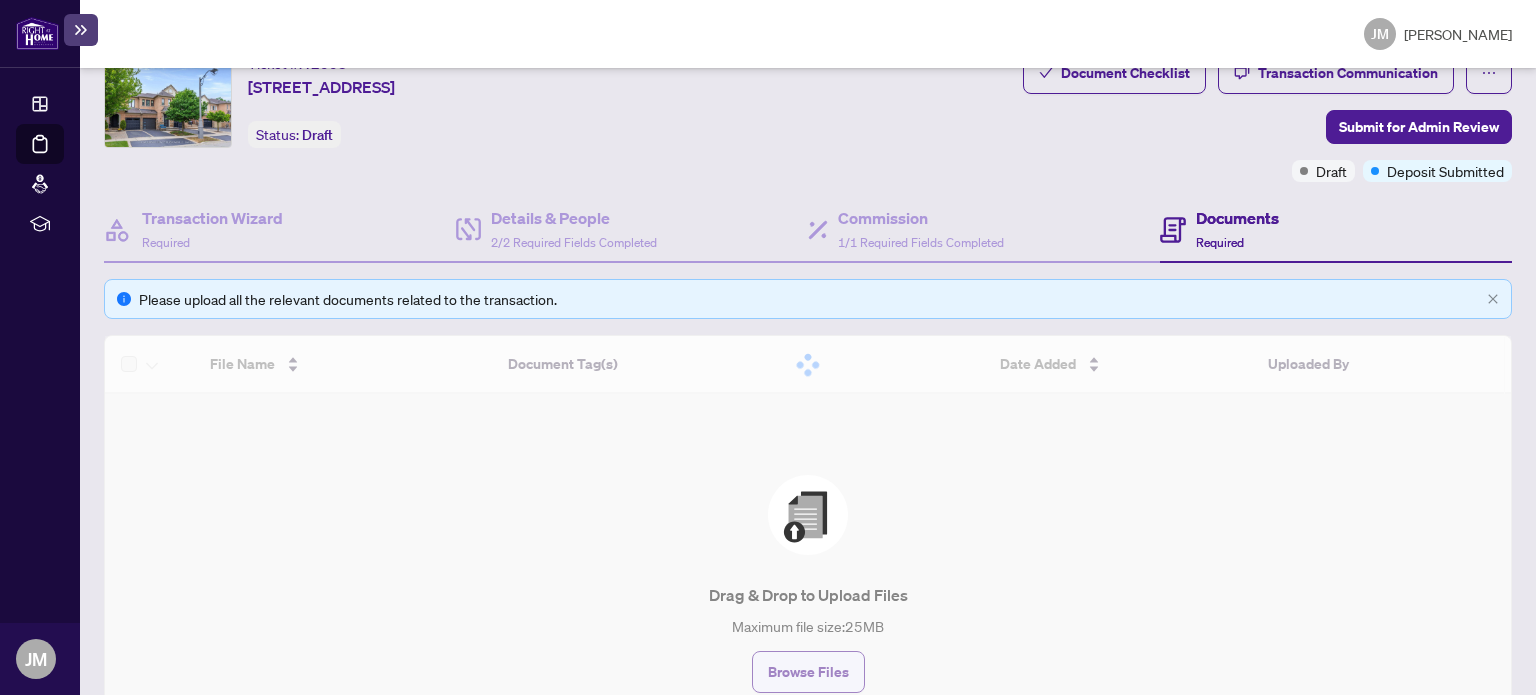 click on "Browse Files" at bounding box center [808, 672] 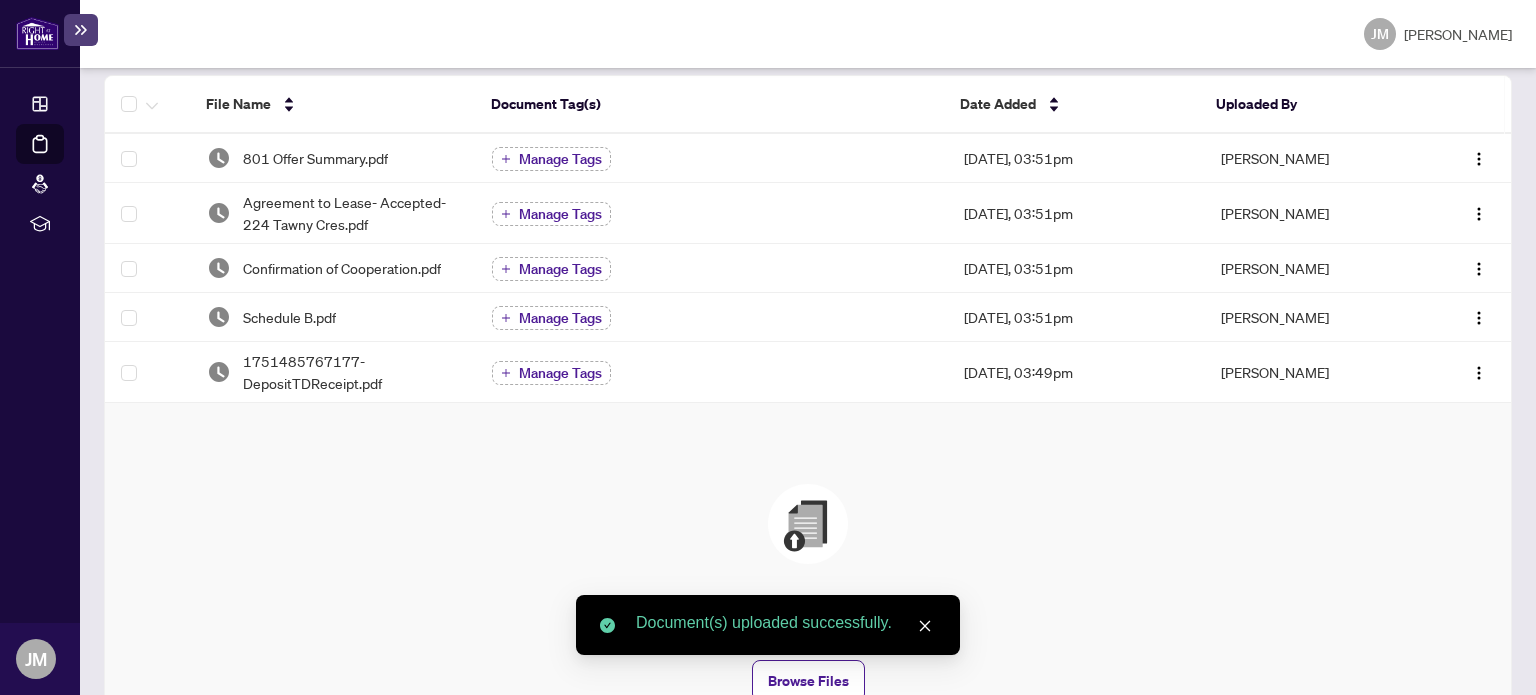 scroll, scrollTop: 347, scrollLeft: 0, axis: vertical 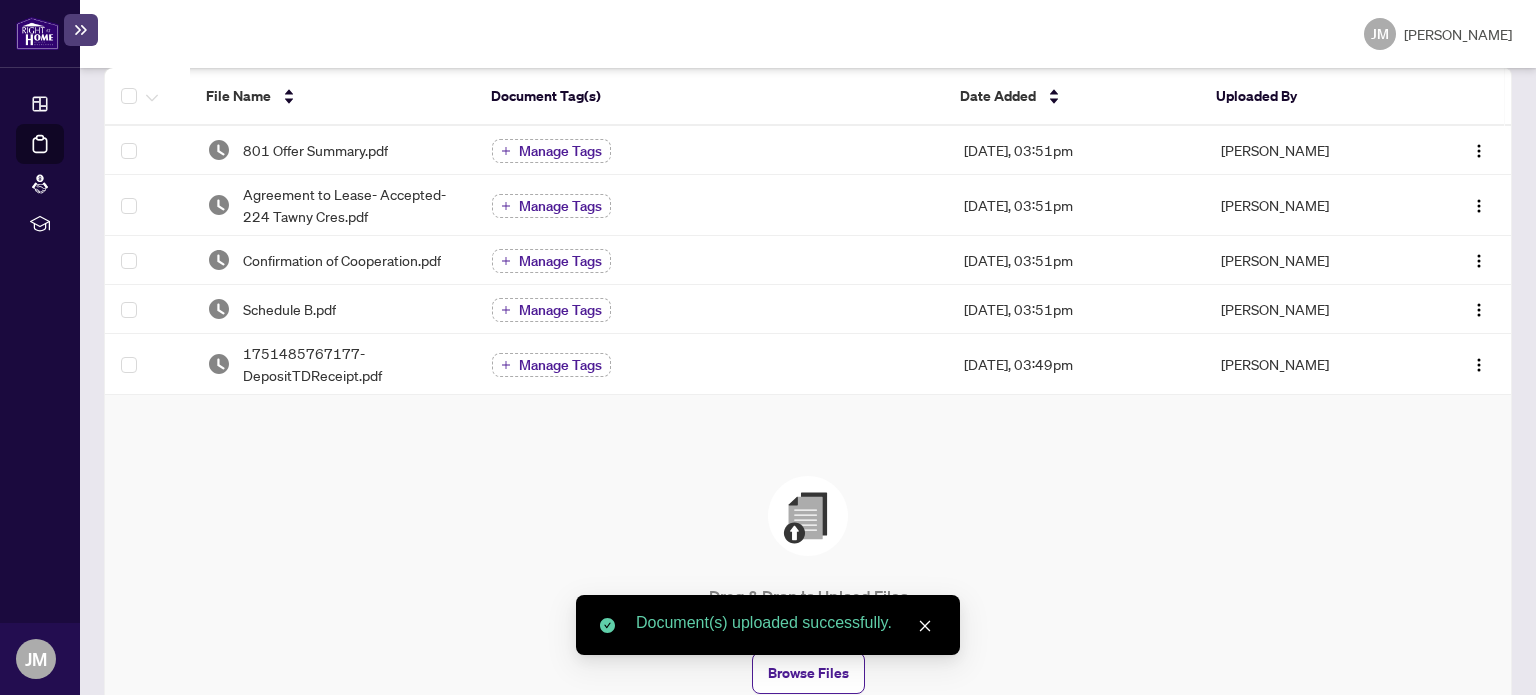 click on "Document(s) uploaded successfully." at bounding box center (768, 625) 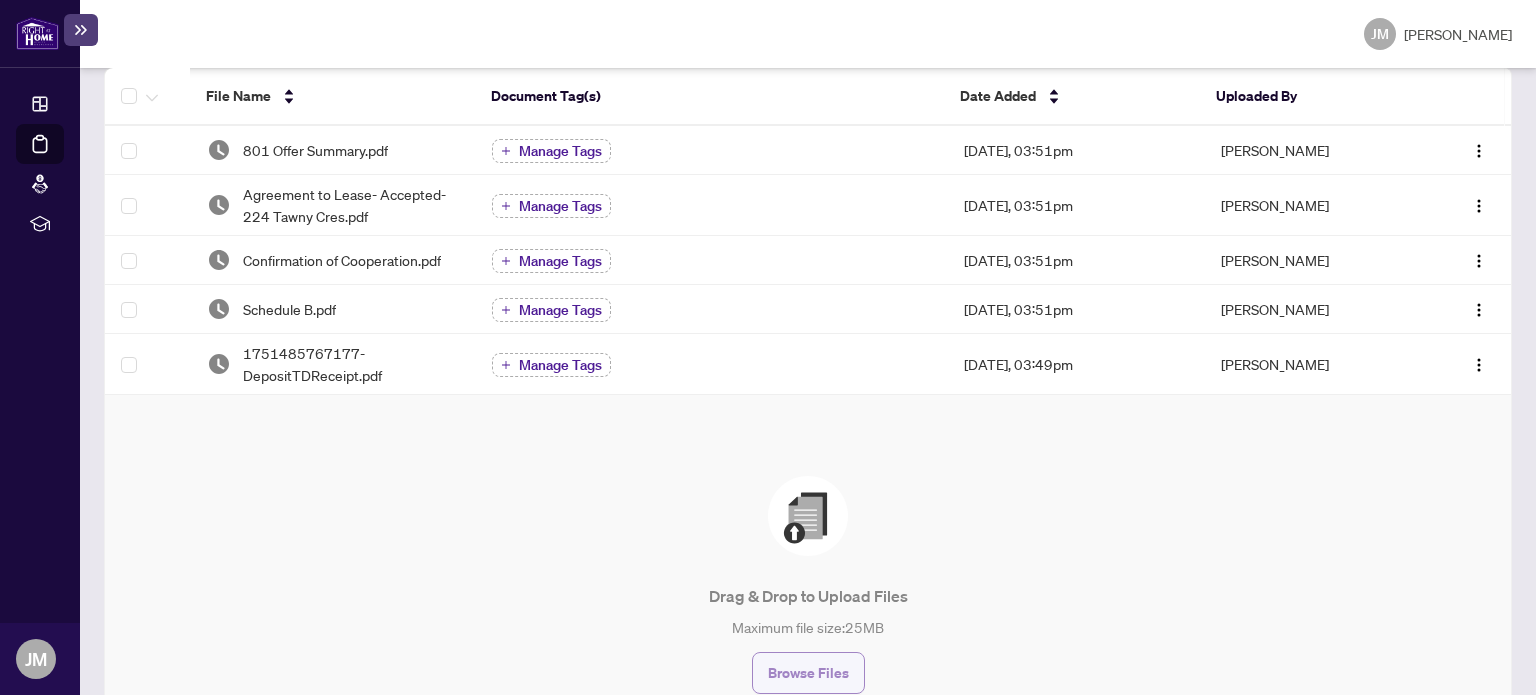 click on "Browse Files" at bounding box center (808, 673) 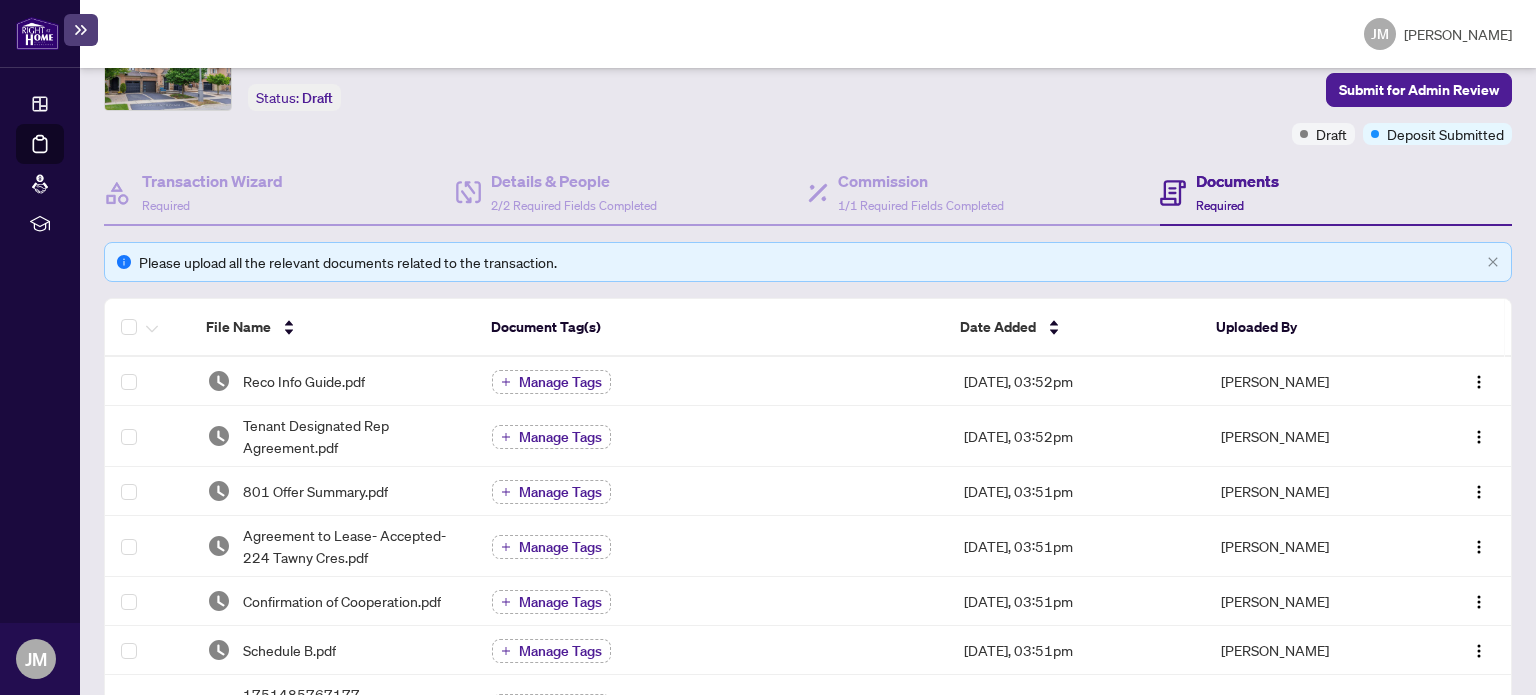 scroll, scrollTop: 0, scrollLeft: 0, axis: both 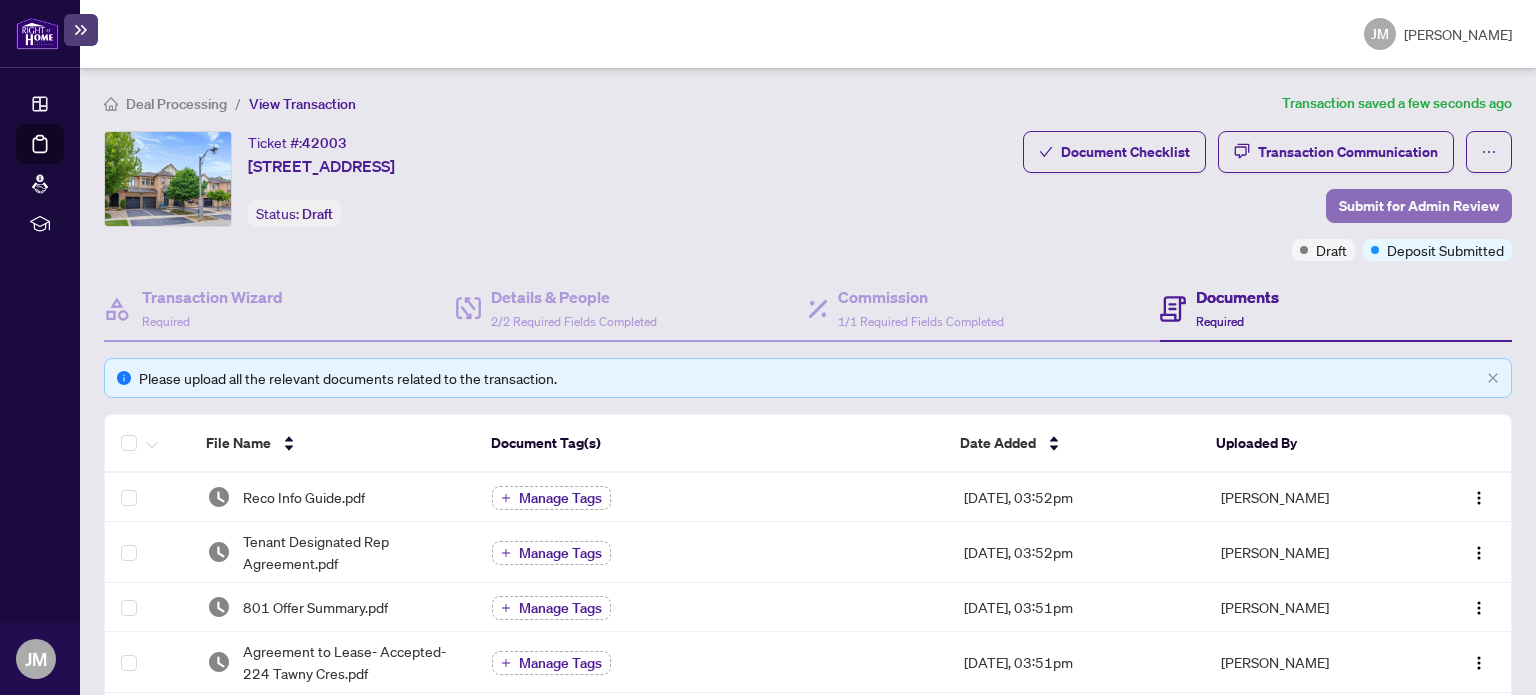click on "Submit for Admin Review" at bounding box center (1419, 206) 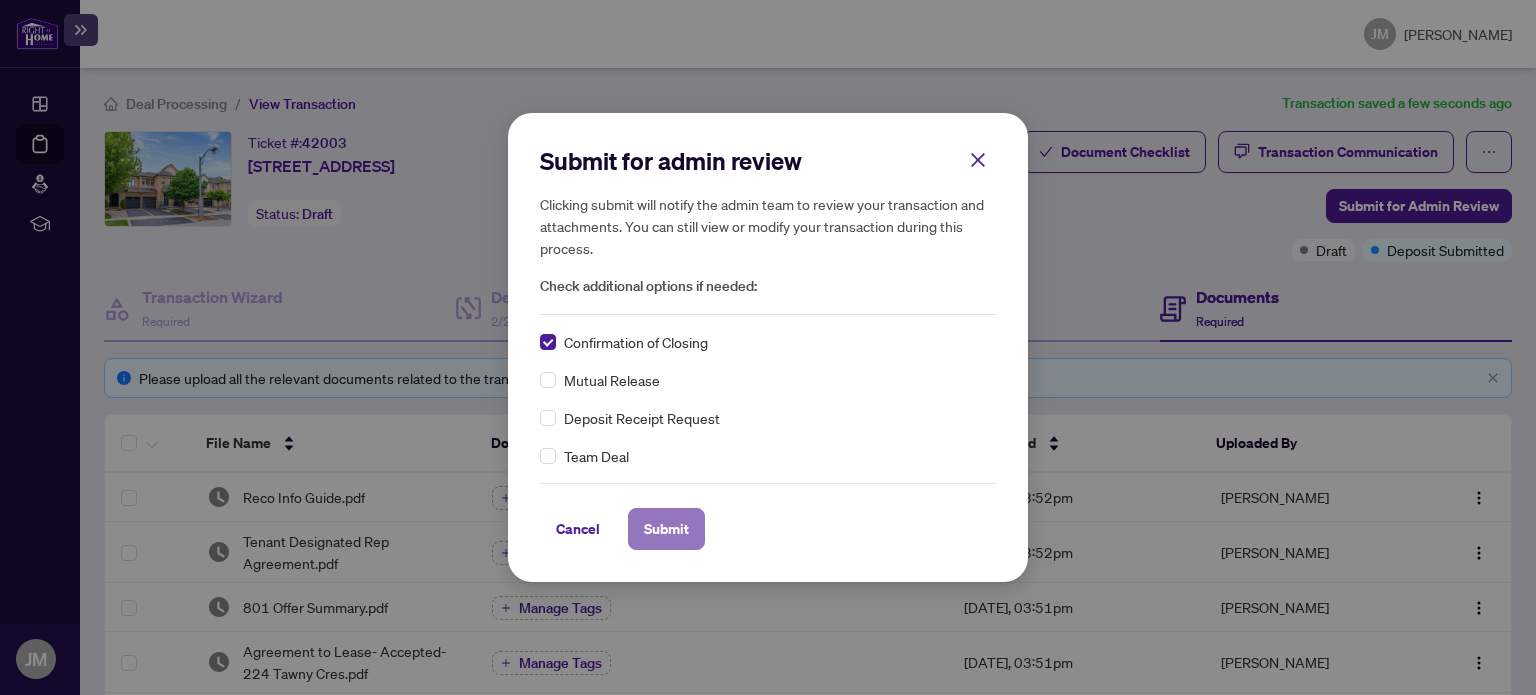 click on "Submit" at bounding box center (666, 529) 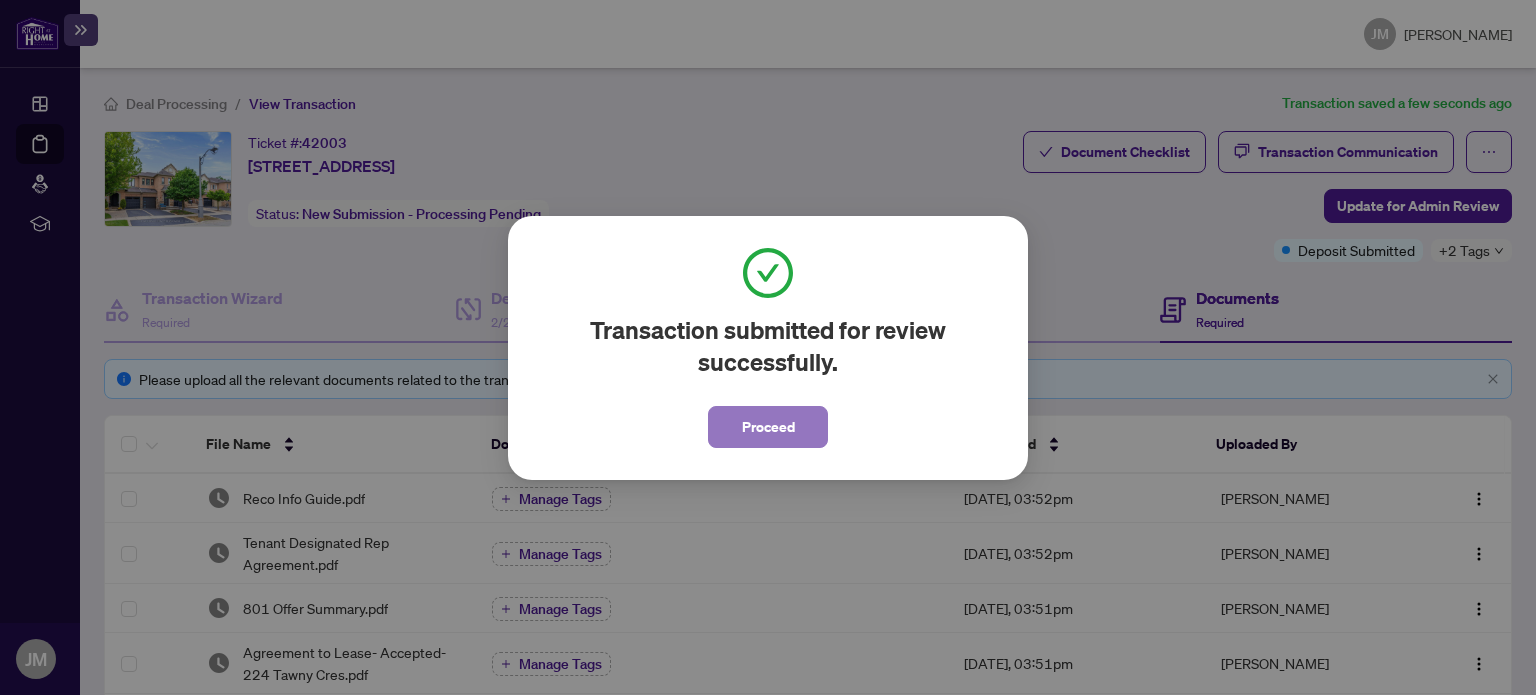 click on "Proceed" at bounding box center (768, 427) 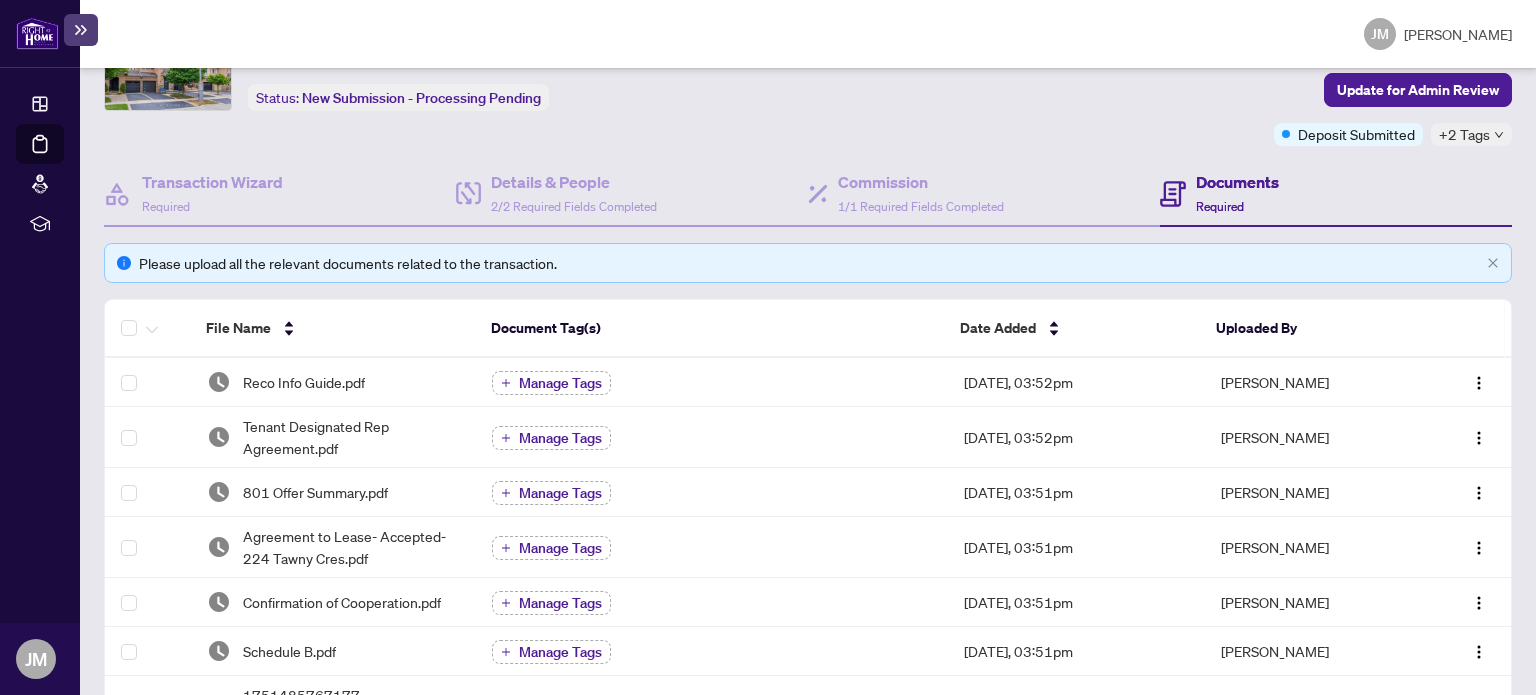 scroll, scrollTop: 0, scrollLeft: 0, axis: both 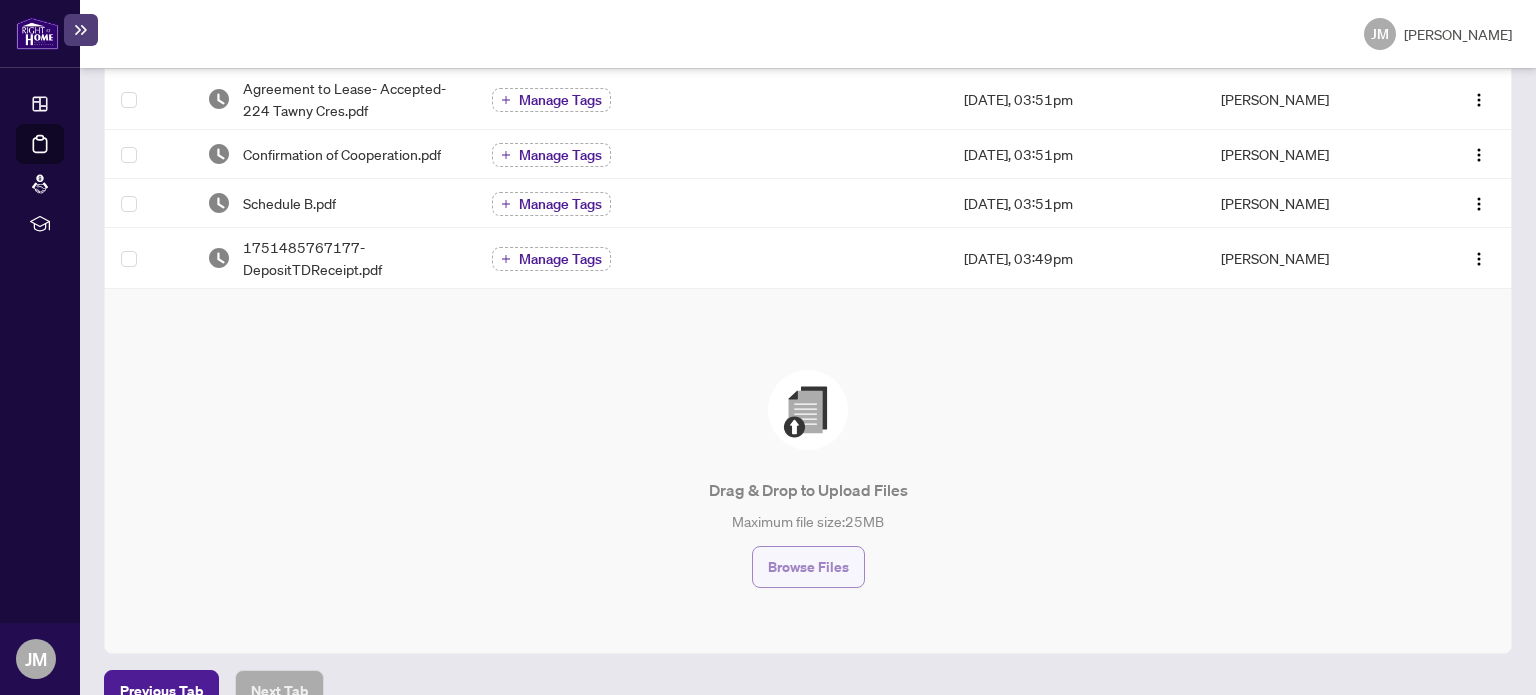 click on "Browse Files" at bounding box center (808, 567) 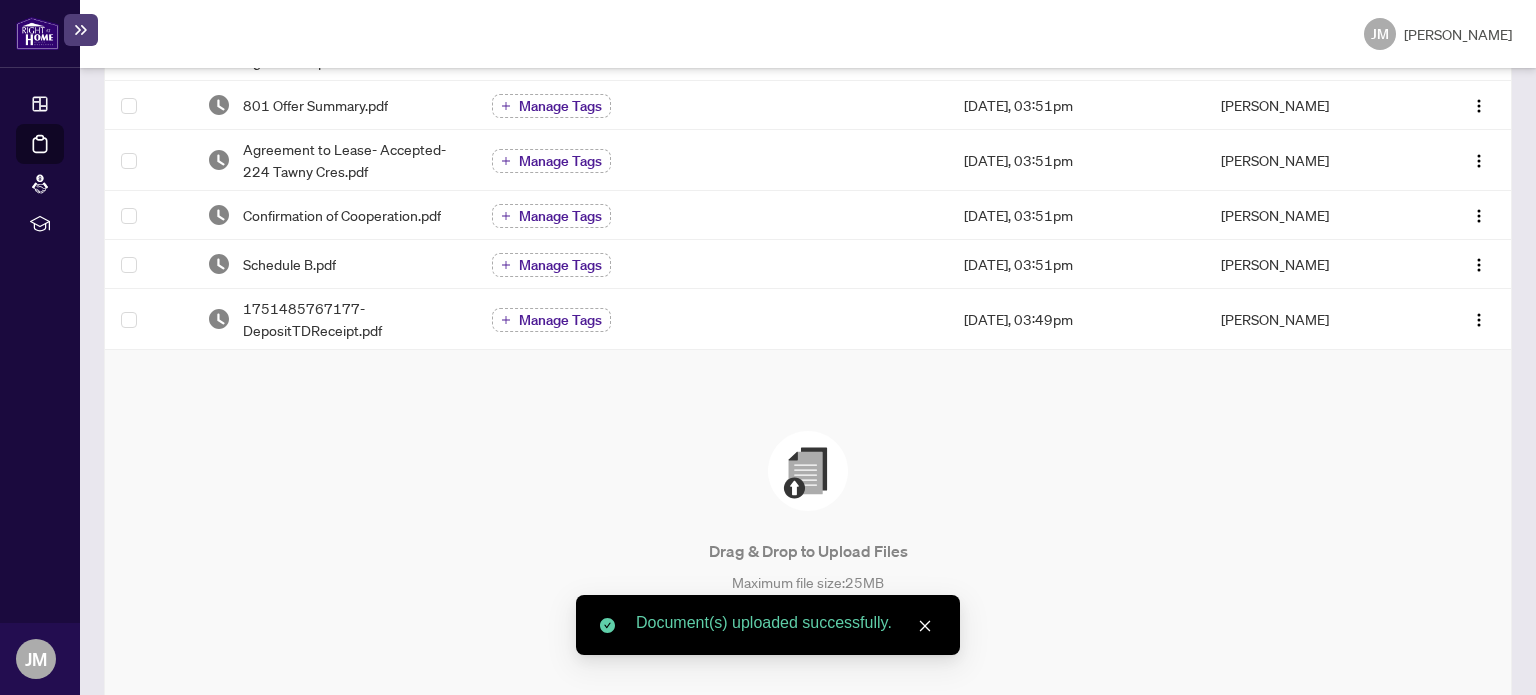 scroll, scrollTop: 0, scrollLeft: 0, axis: both 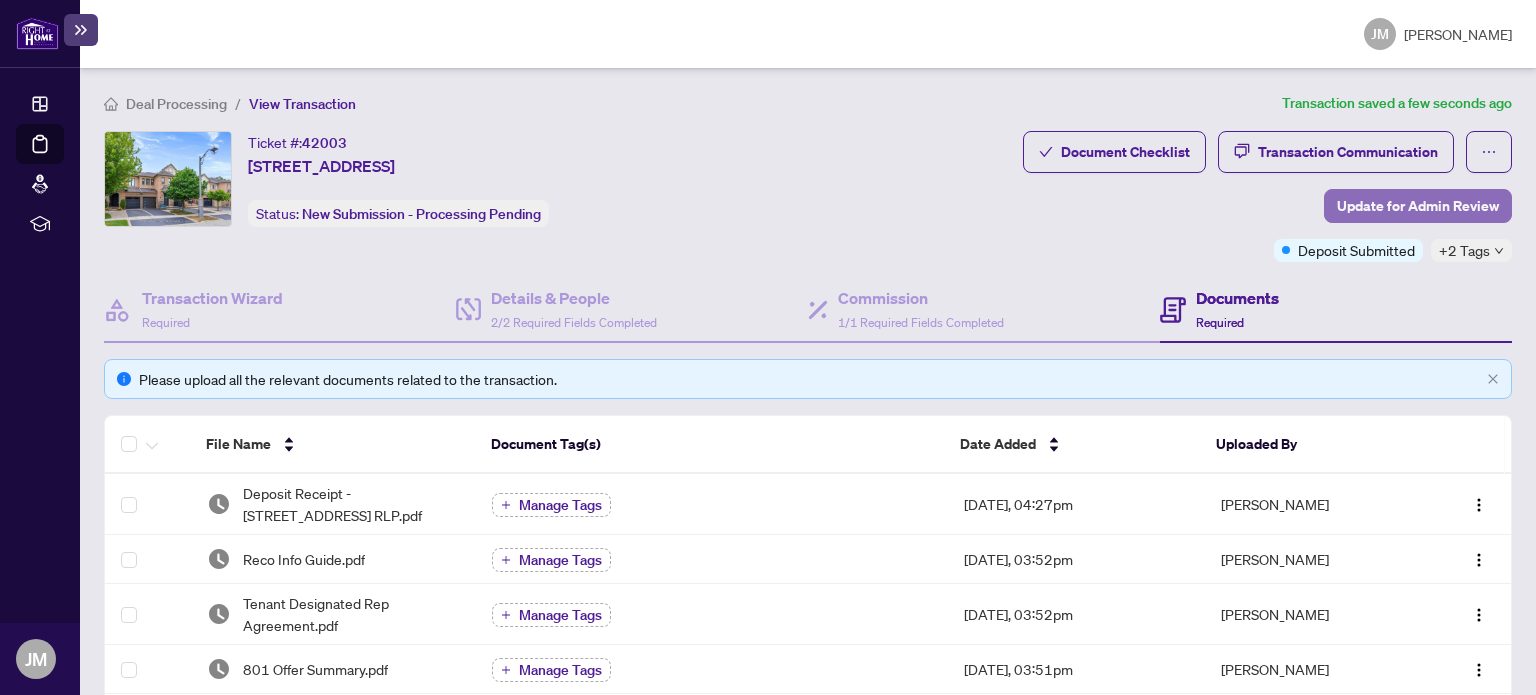 click on "Update for Admin Review" at bounding box center (1418, 206) 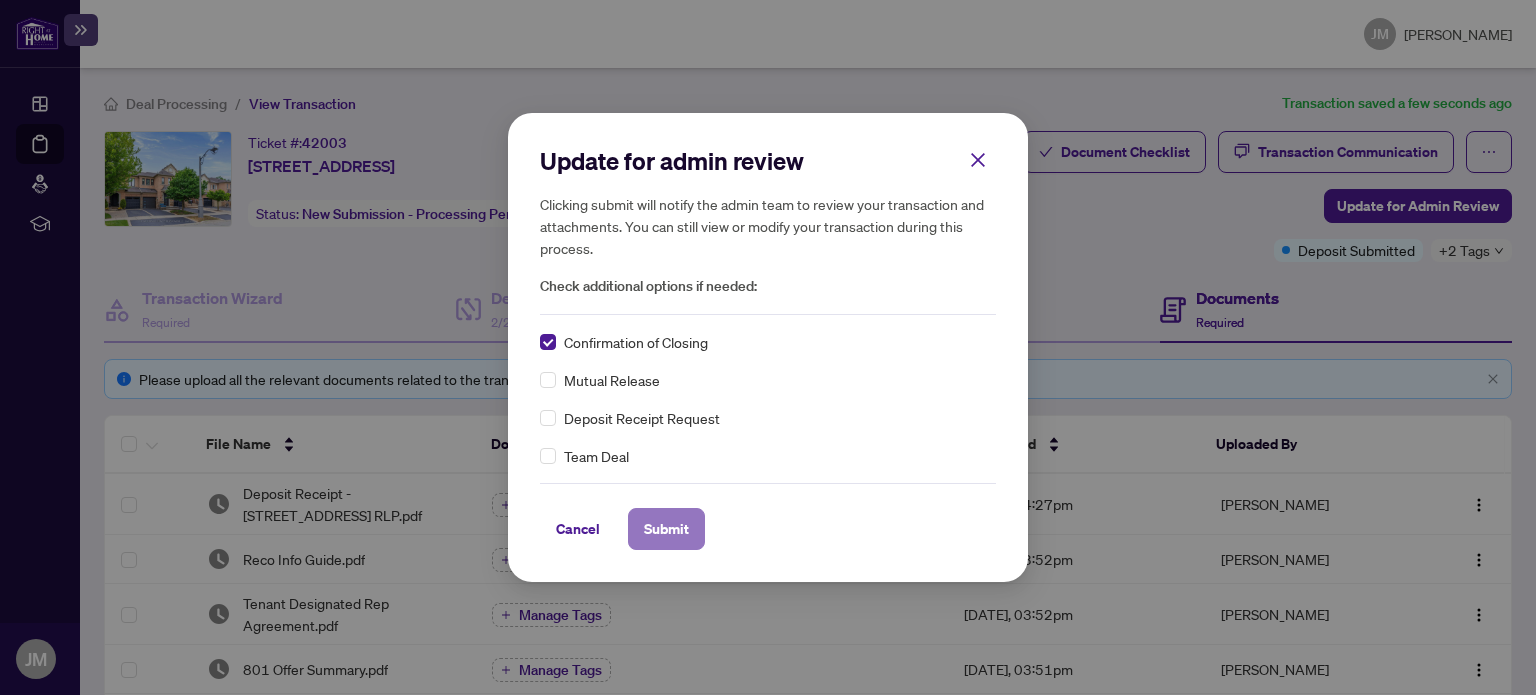 click on "Submit" at bounding box center (666, 529) 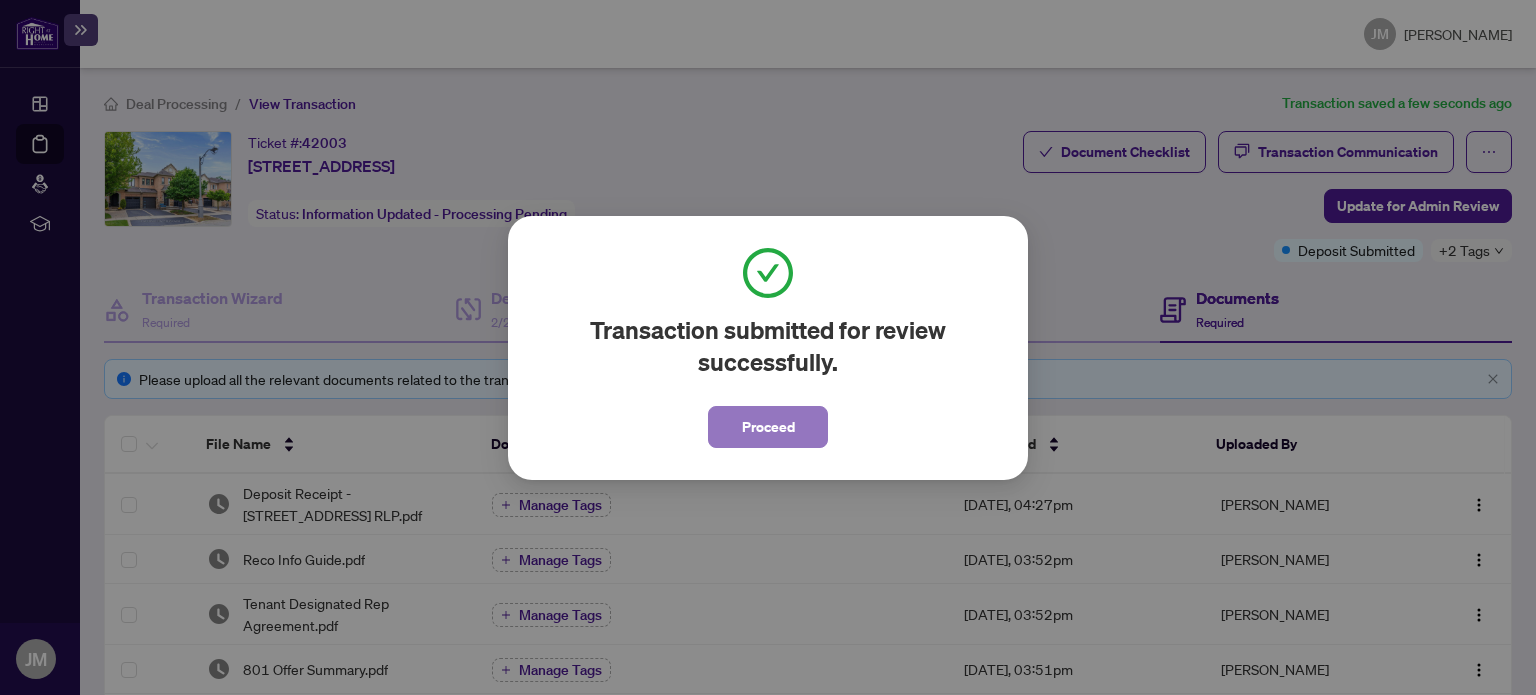 click on "Proceed" at bounding box center (768, 427) 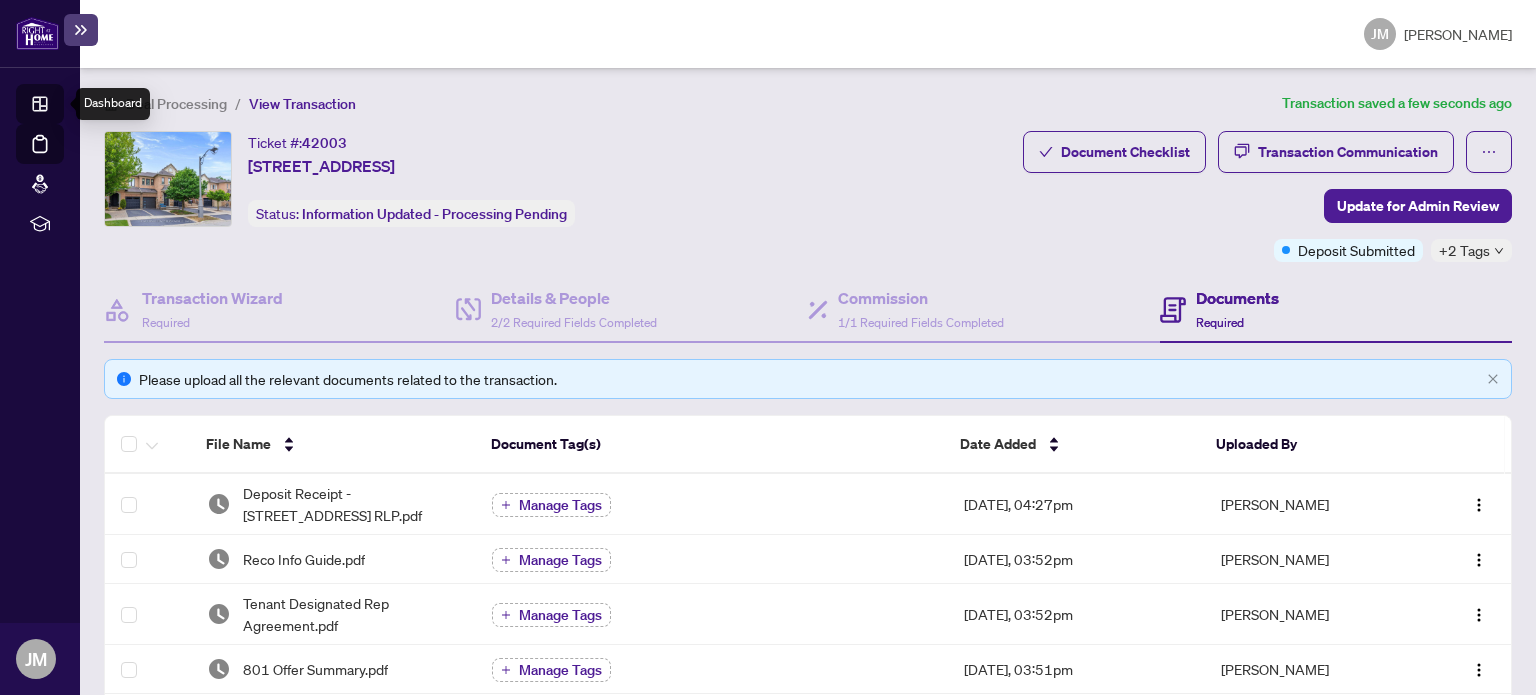 click on "Dashboard" at bounding box center (62, 107) 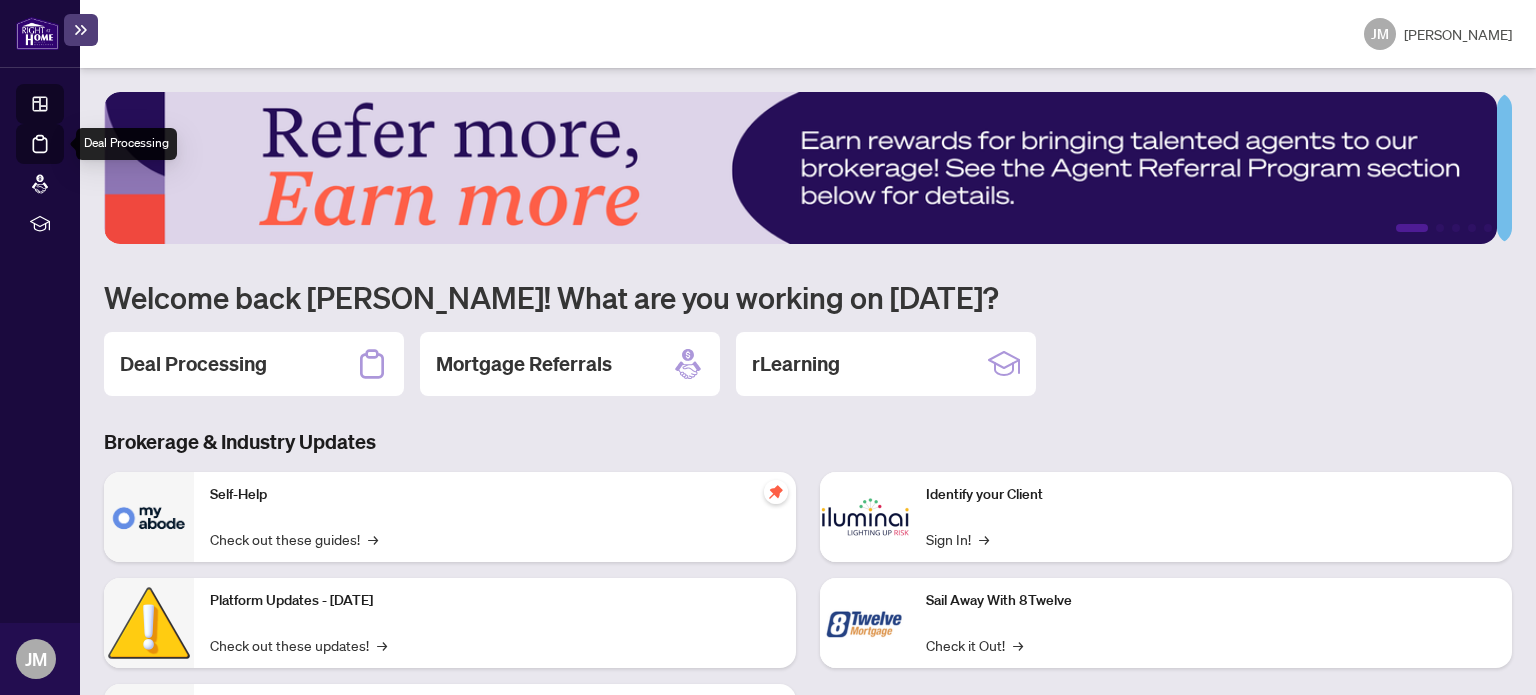 click on "Deal Processing" at bounding box center (63, 158) 